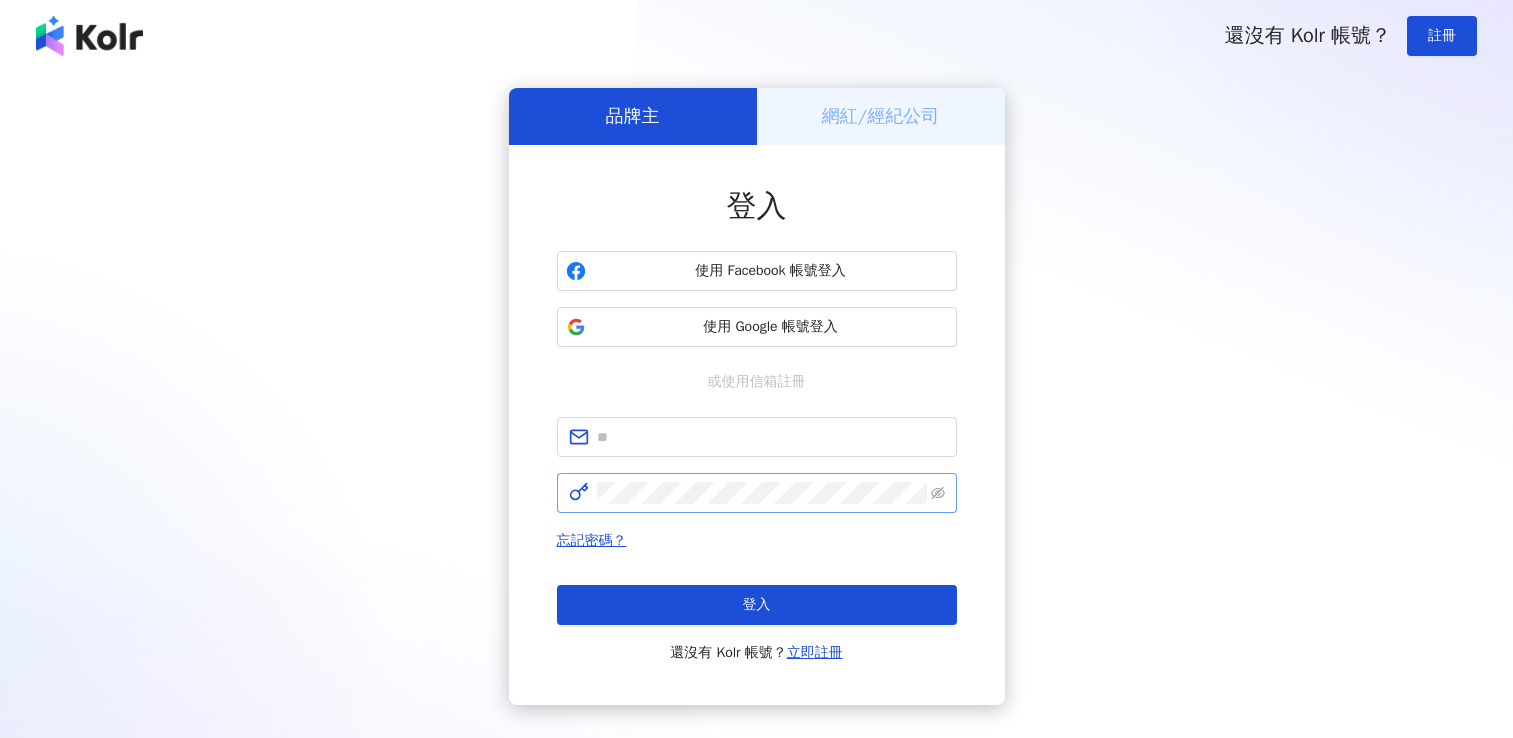 scroll, scrollTop: 0, scrollLeft: 0, axis: both 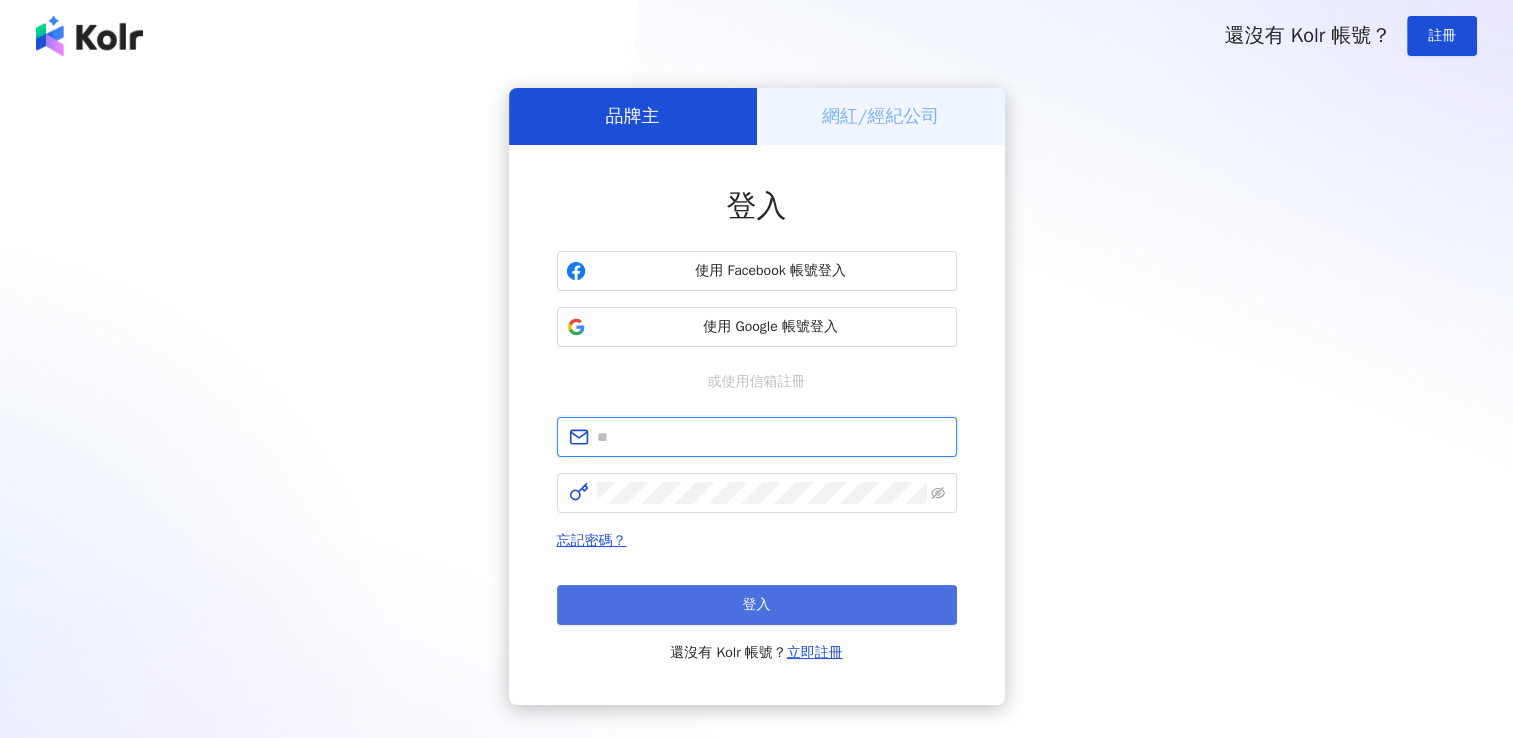 type on "**********" 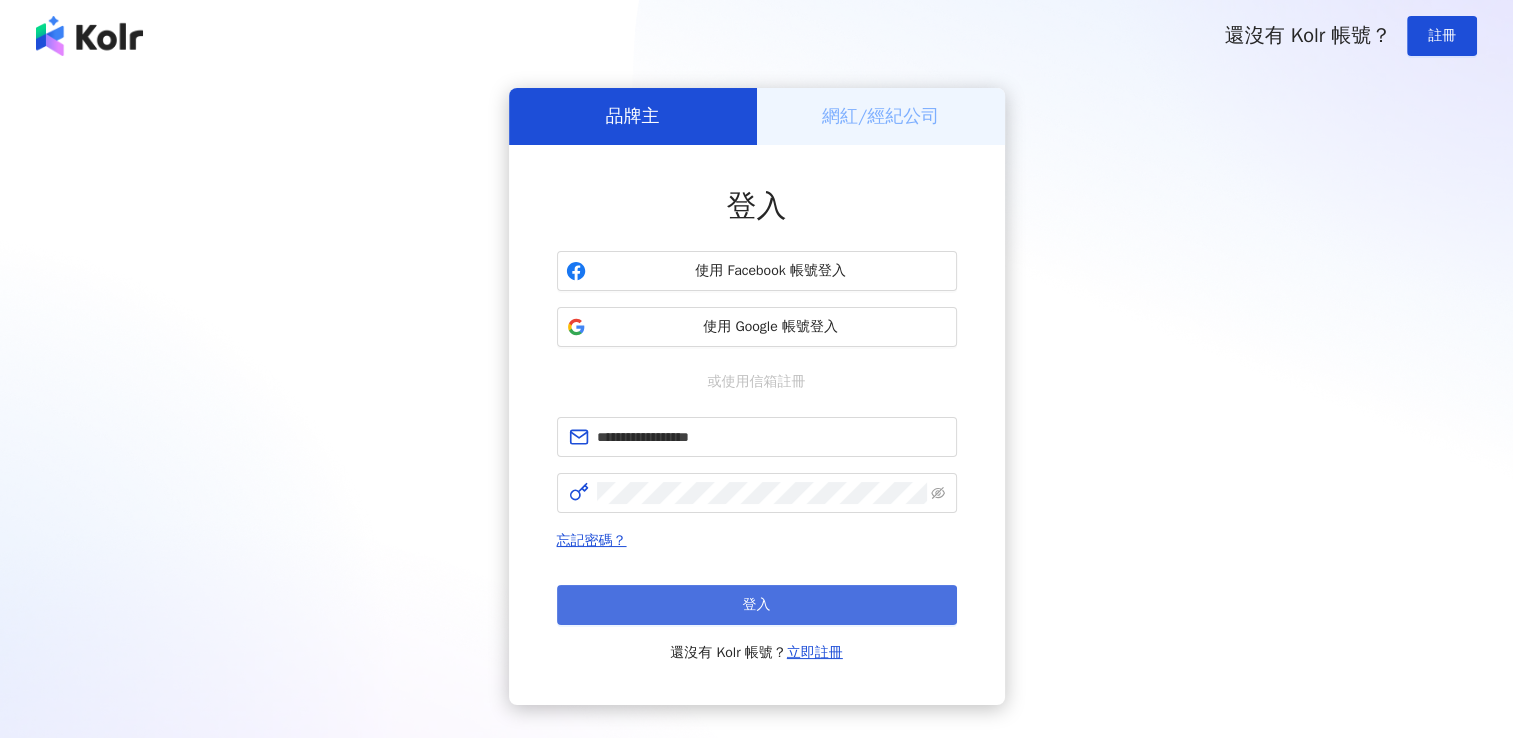 click on "登入" at bounding box center [757, 605] 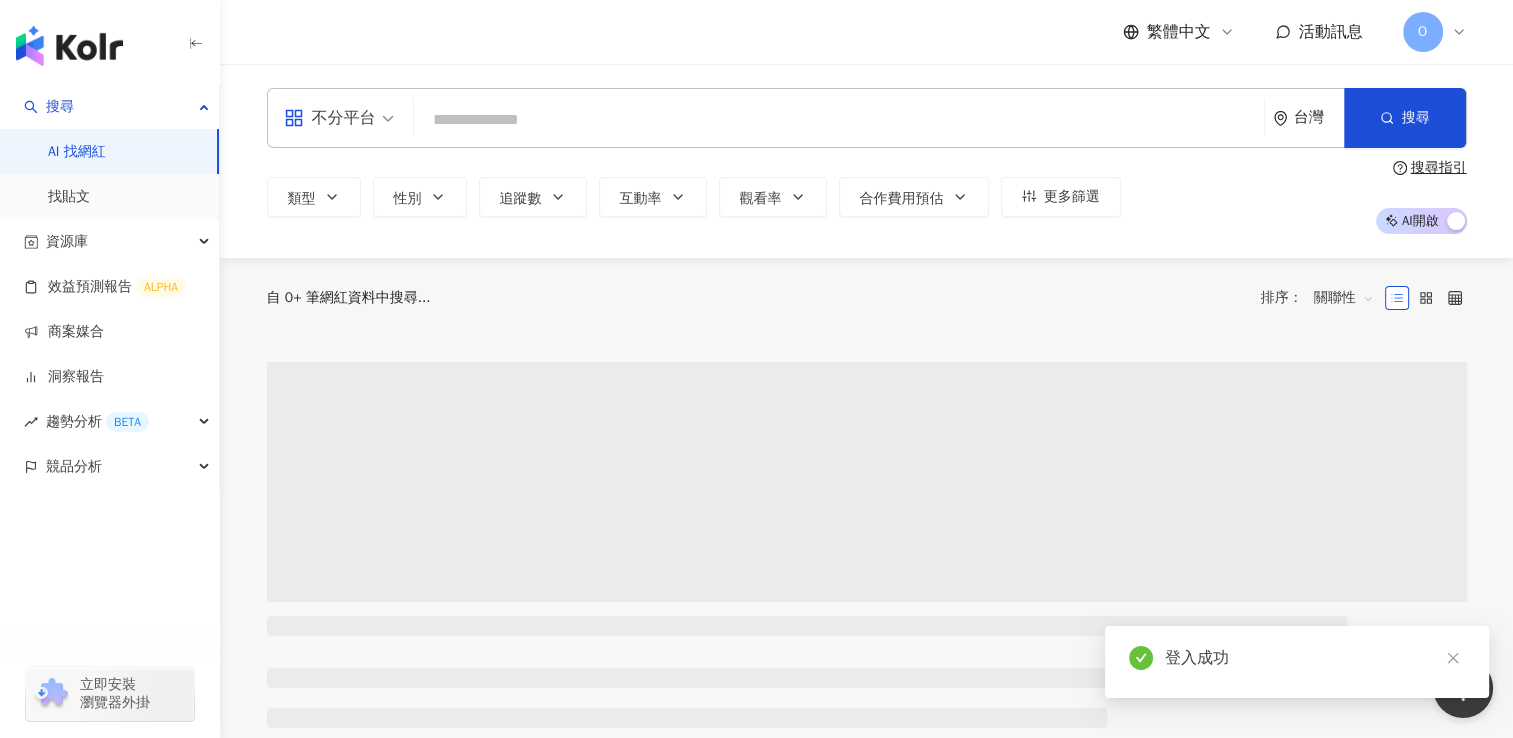 scroll, scrollTop: 0, scrollLeft: 0, axis: both 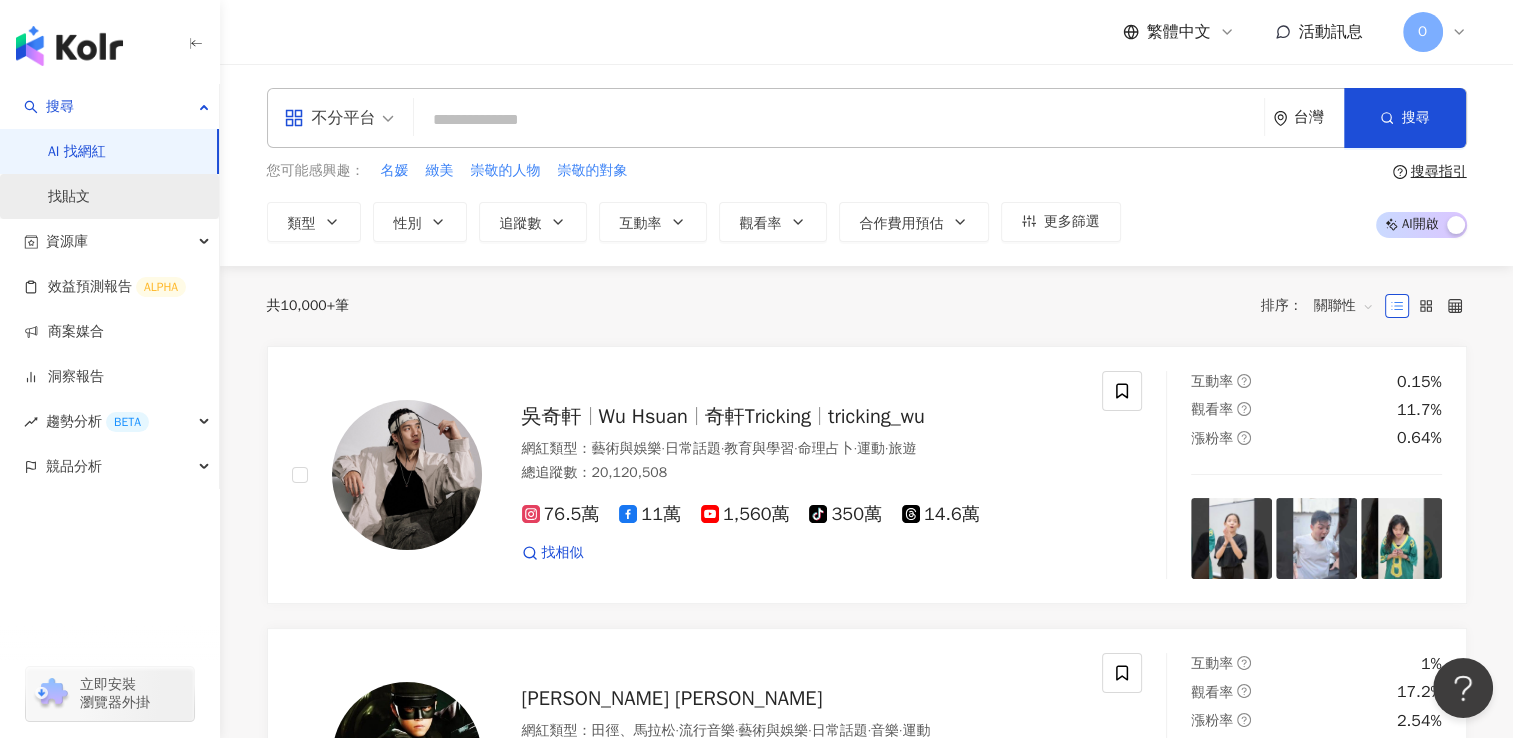click on "找貼文" at bounding box center (69, 197) 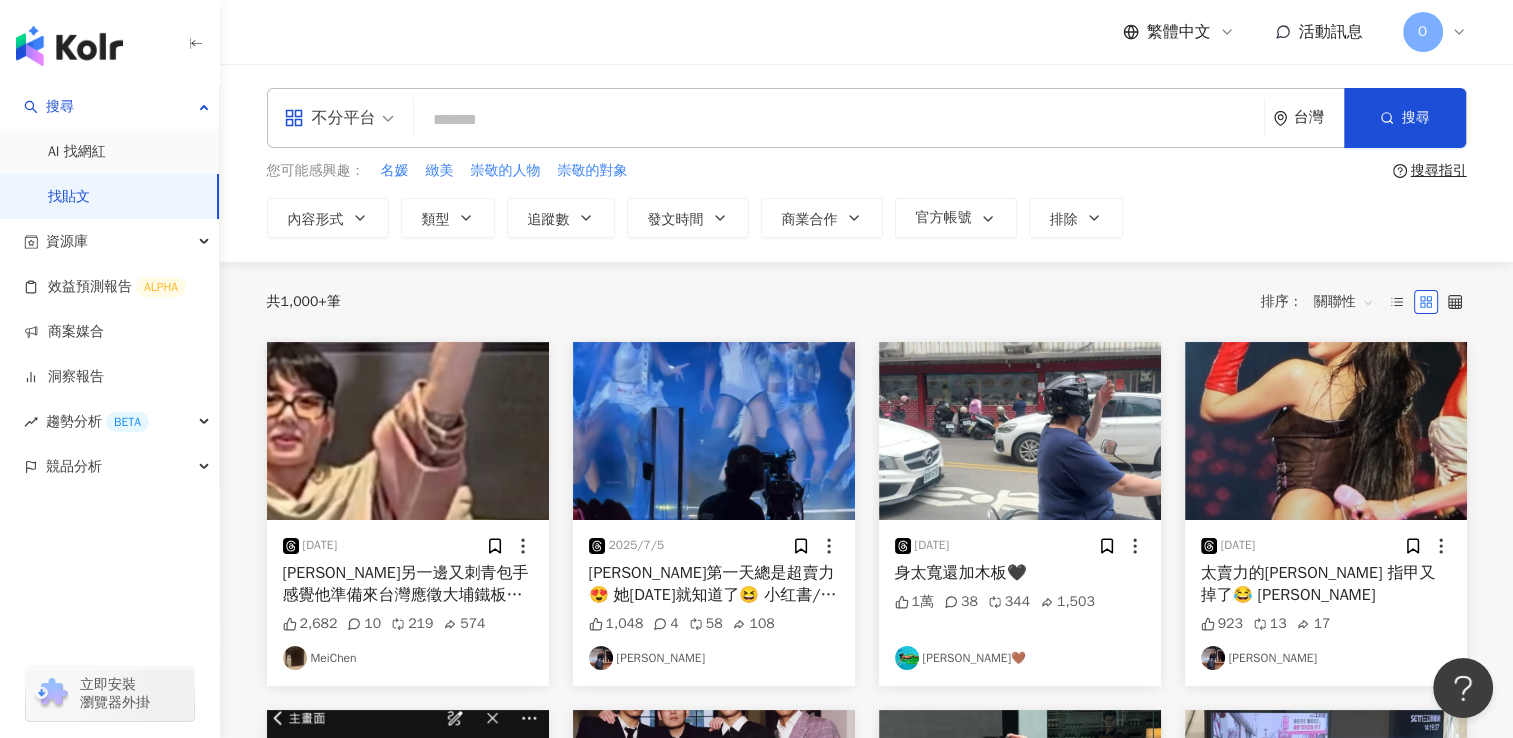 click at bounding box center [839, 119] 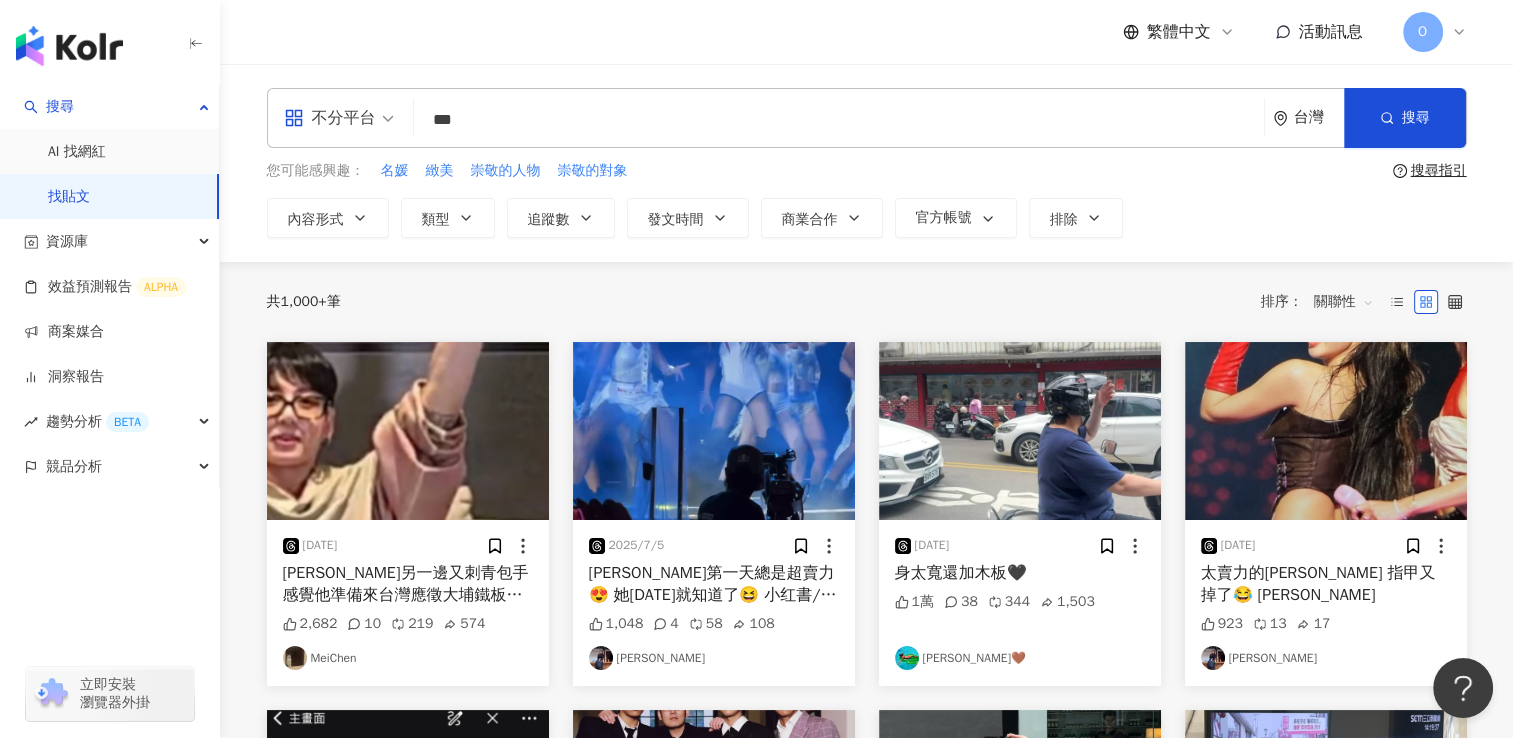 type on "***" 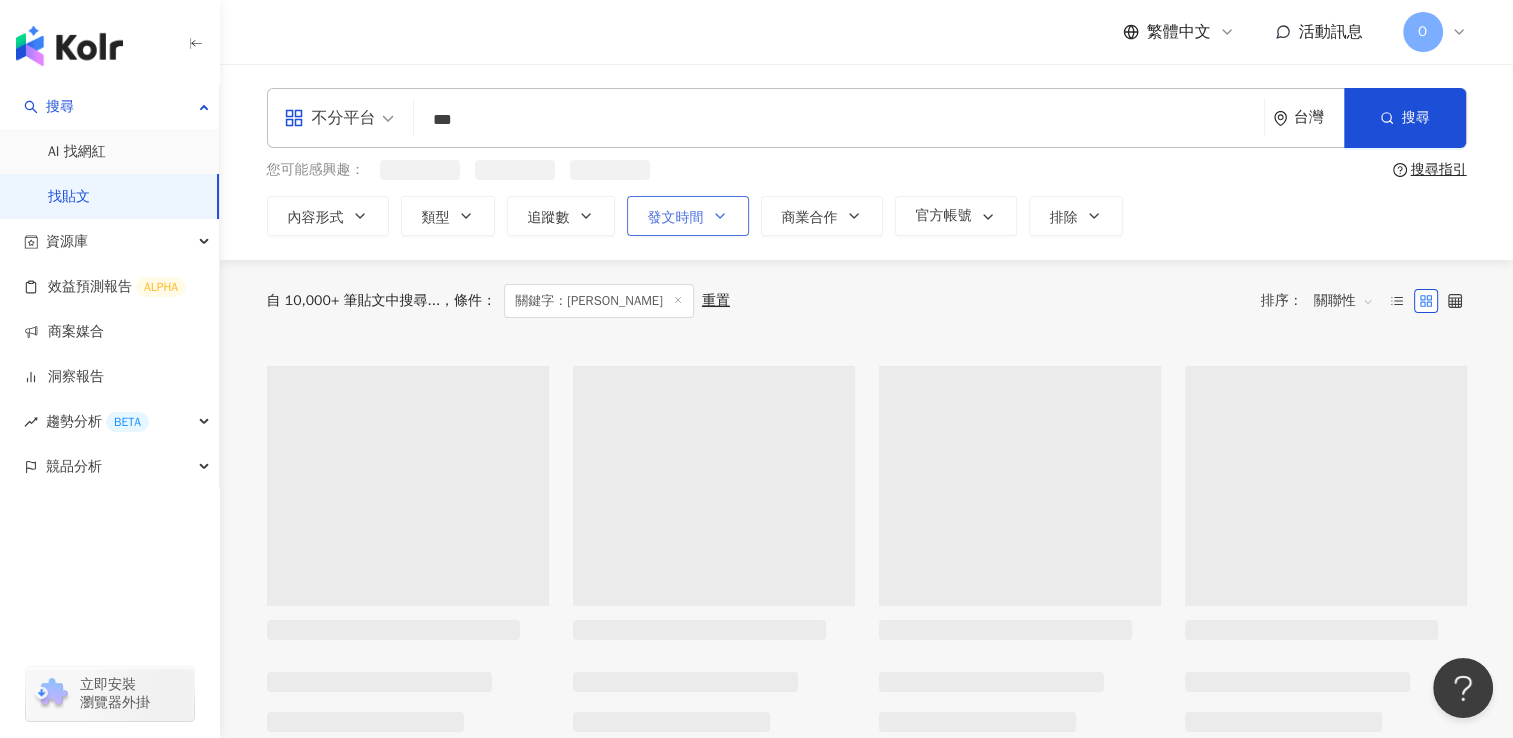 click on "發文時間" at bounding box center (688, 216) 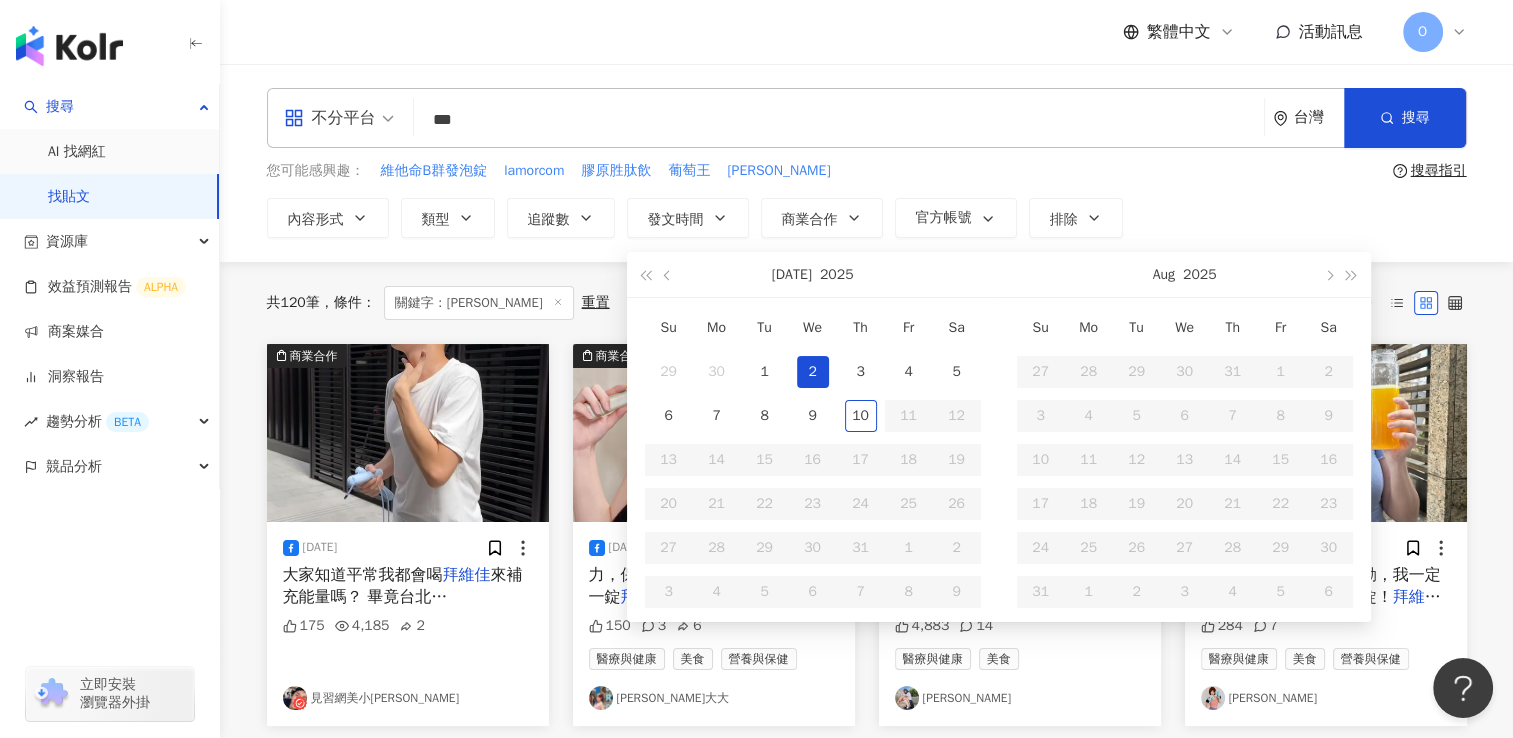 type on "**********" 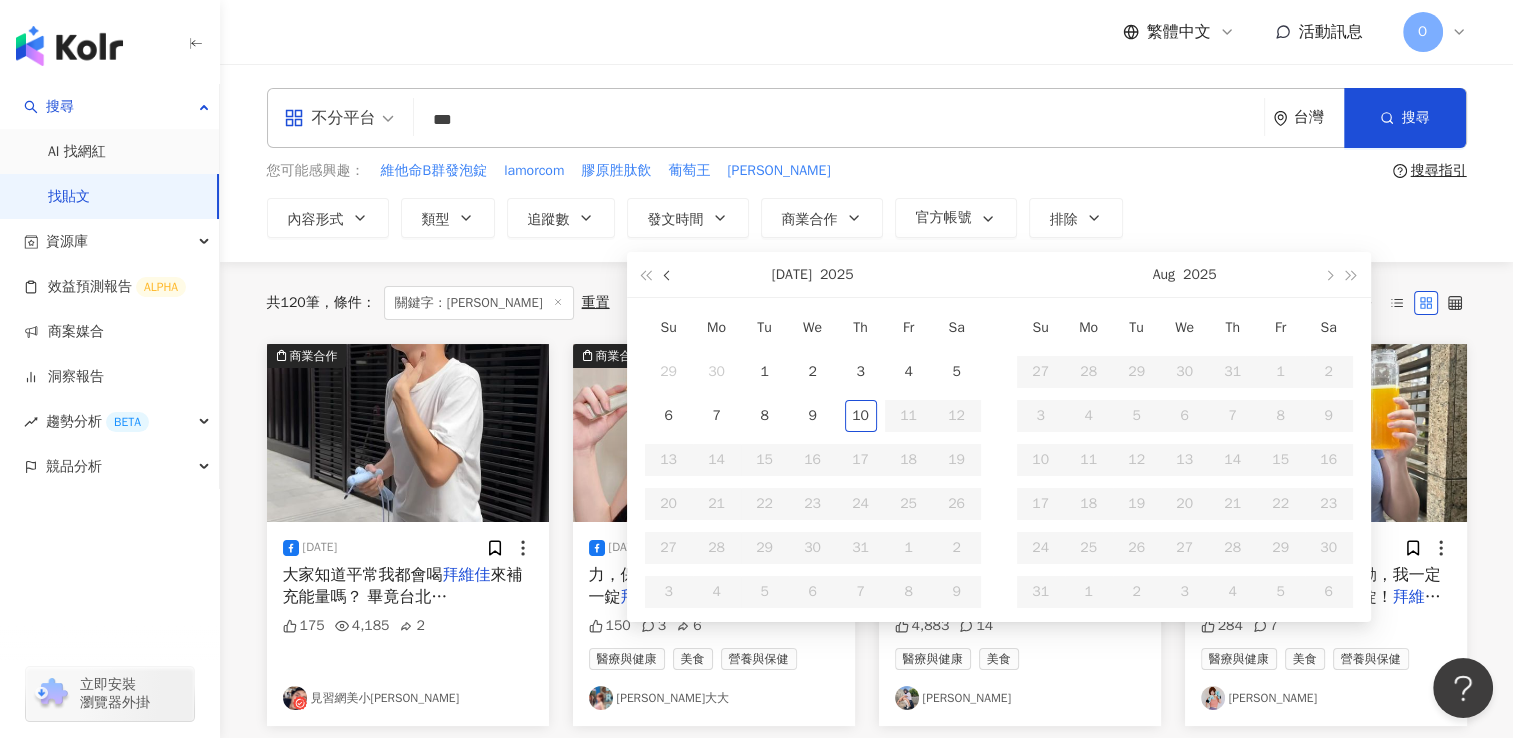 click at bounding box center [668, 274] 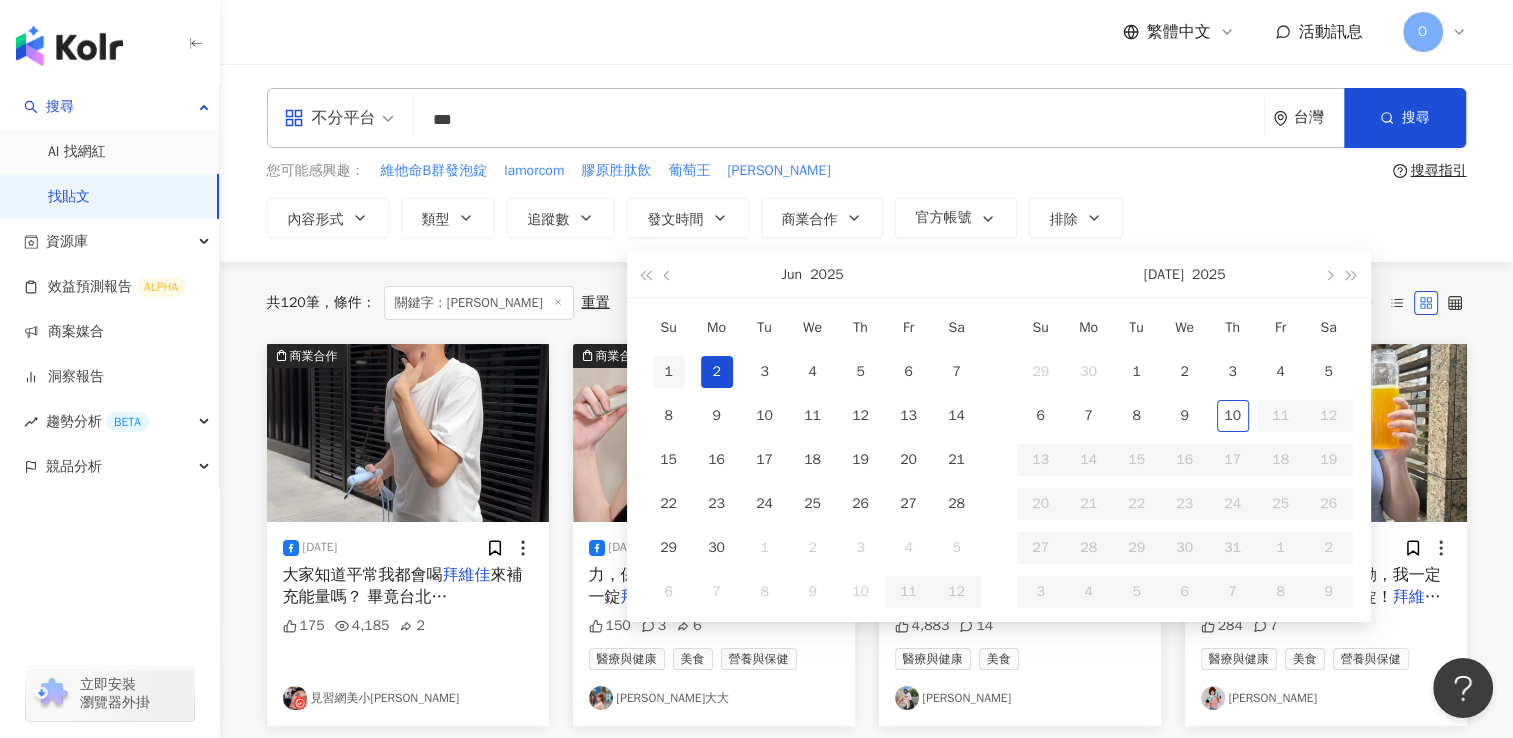 type on "**********" 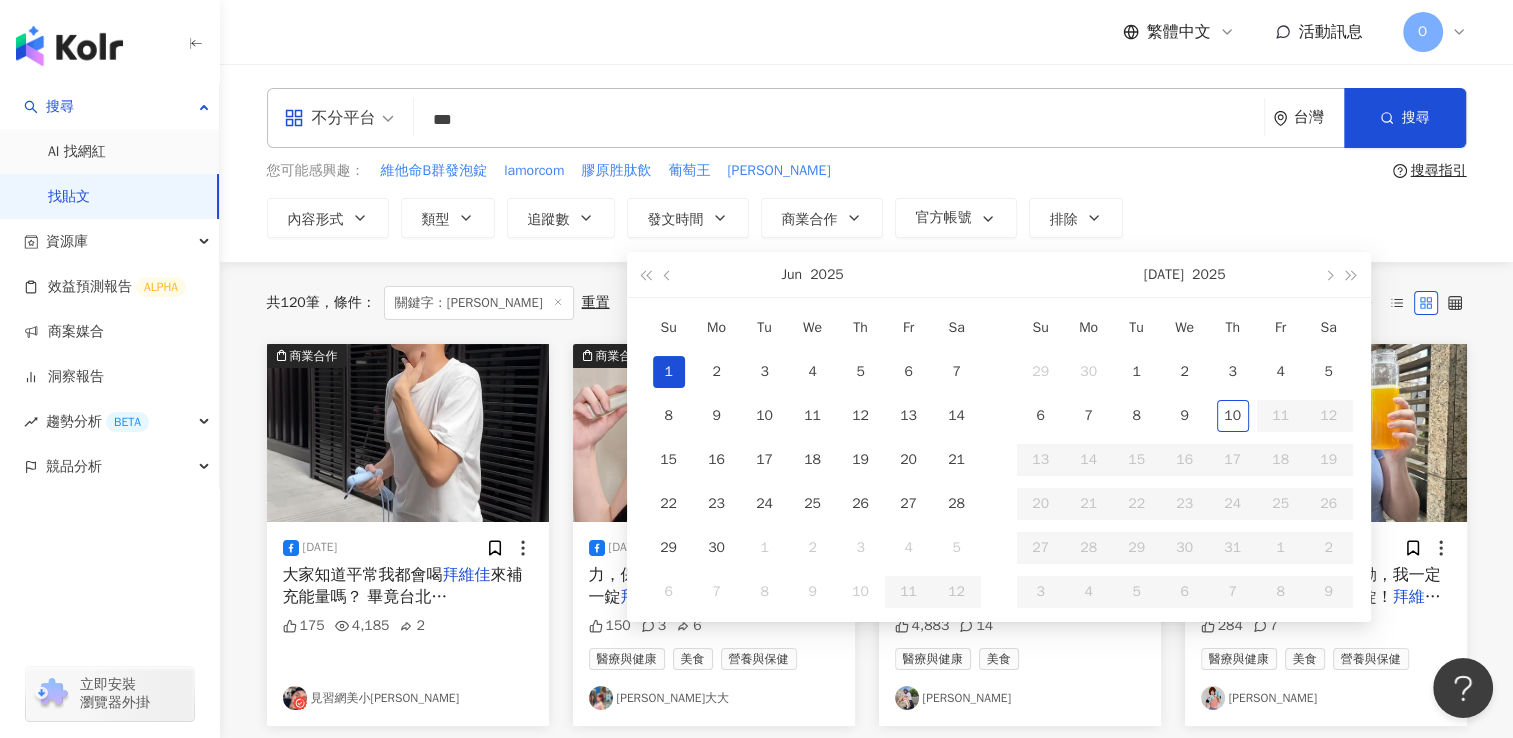 click on "1" at bounding box center (669, 372) 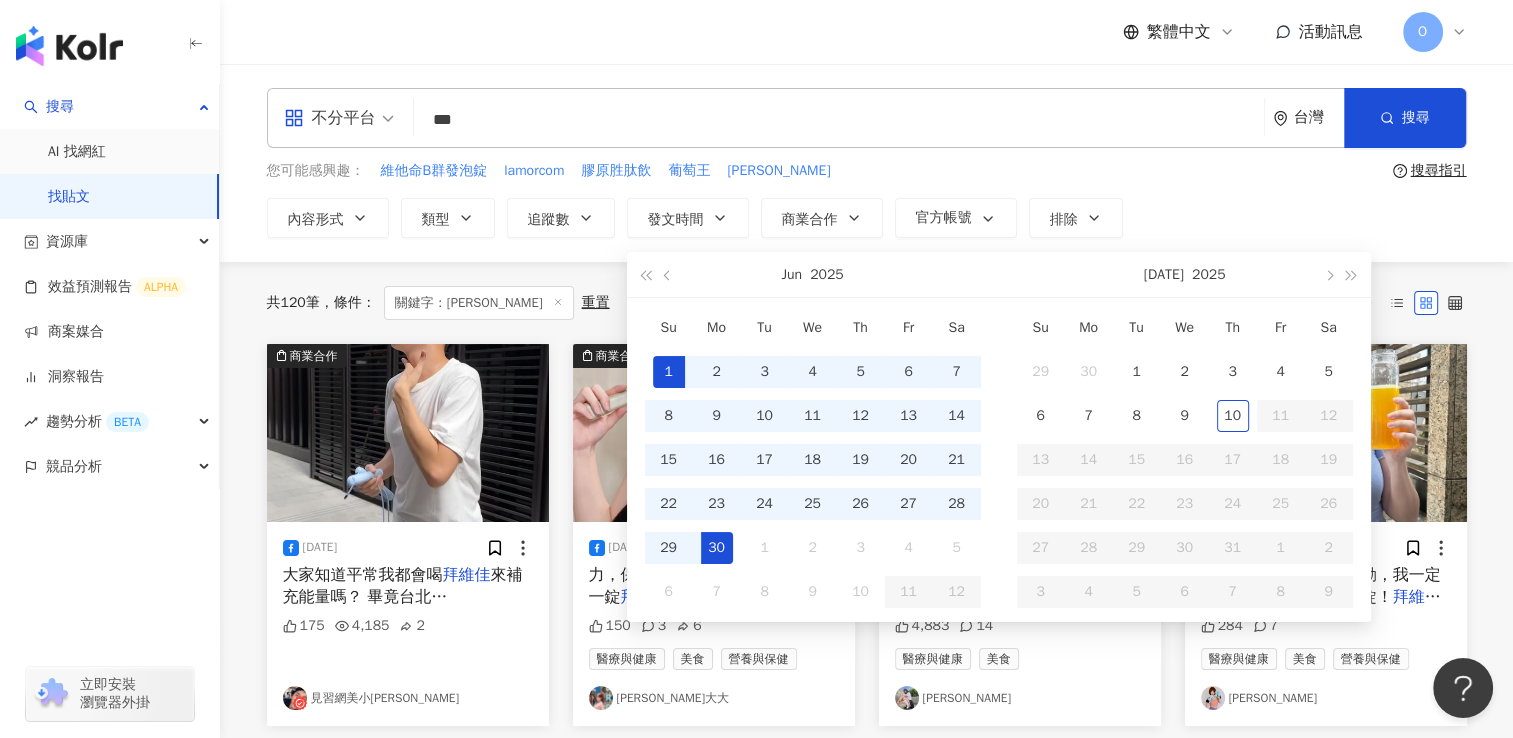 click on "30" at bounding box center [717, 548] 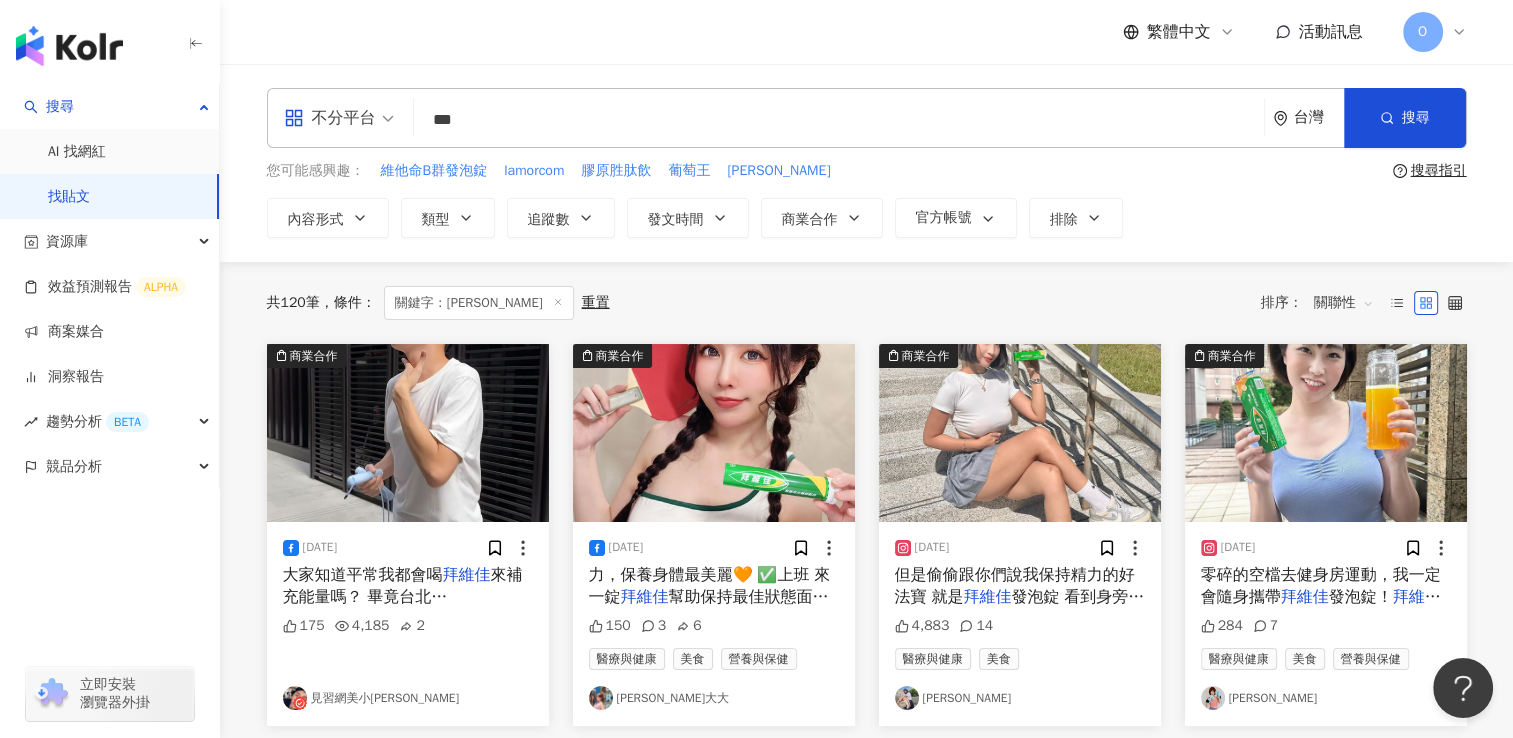 type on "**********" 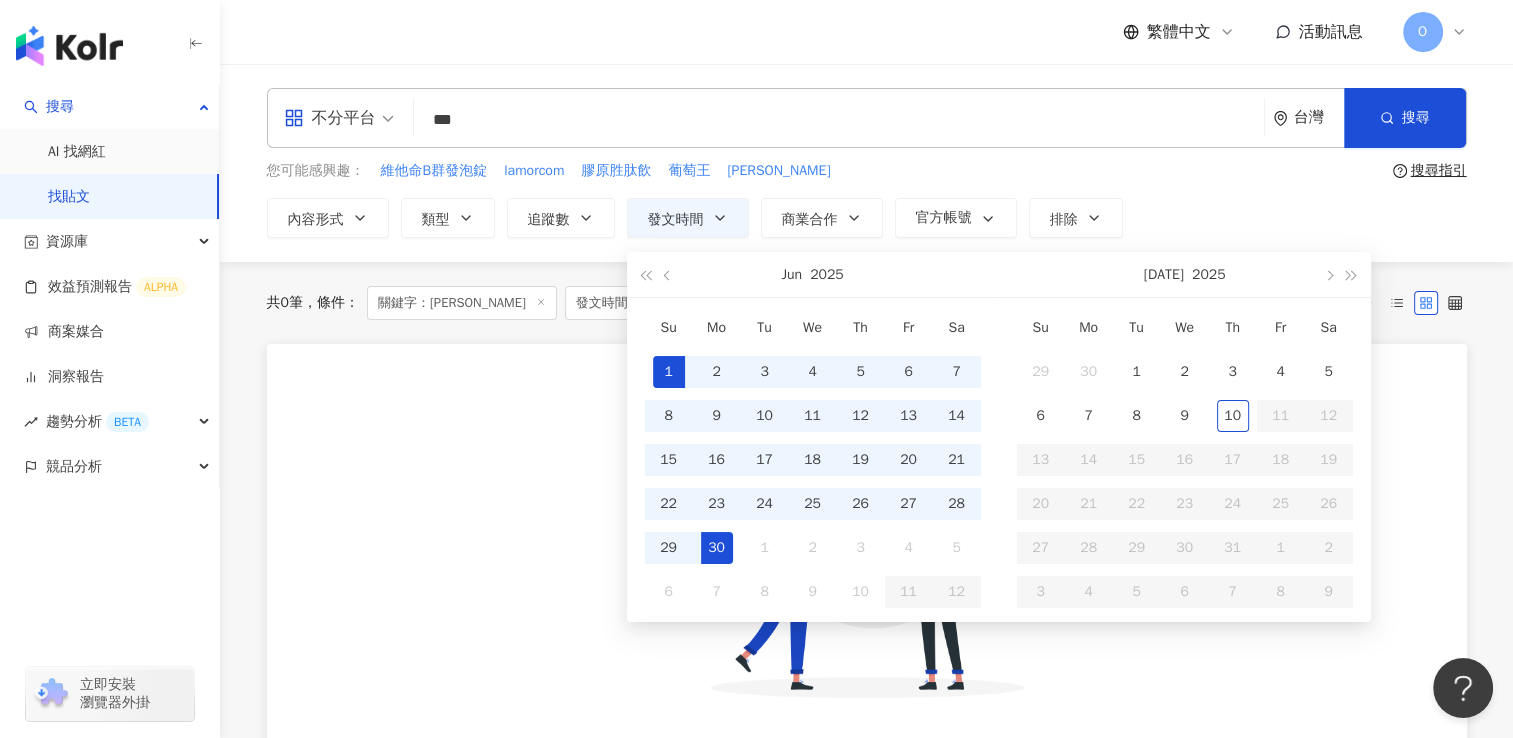 click on "沒有符合您搜尋條件的內容 請重新調整您的搜尋條件" at bounding box center [867, 594] 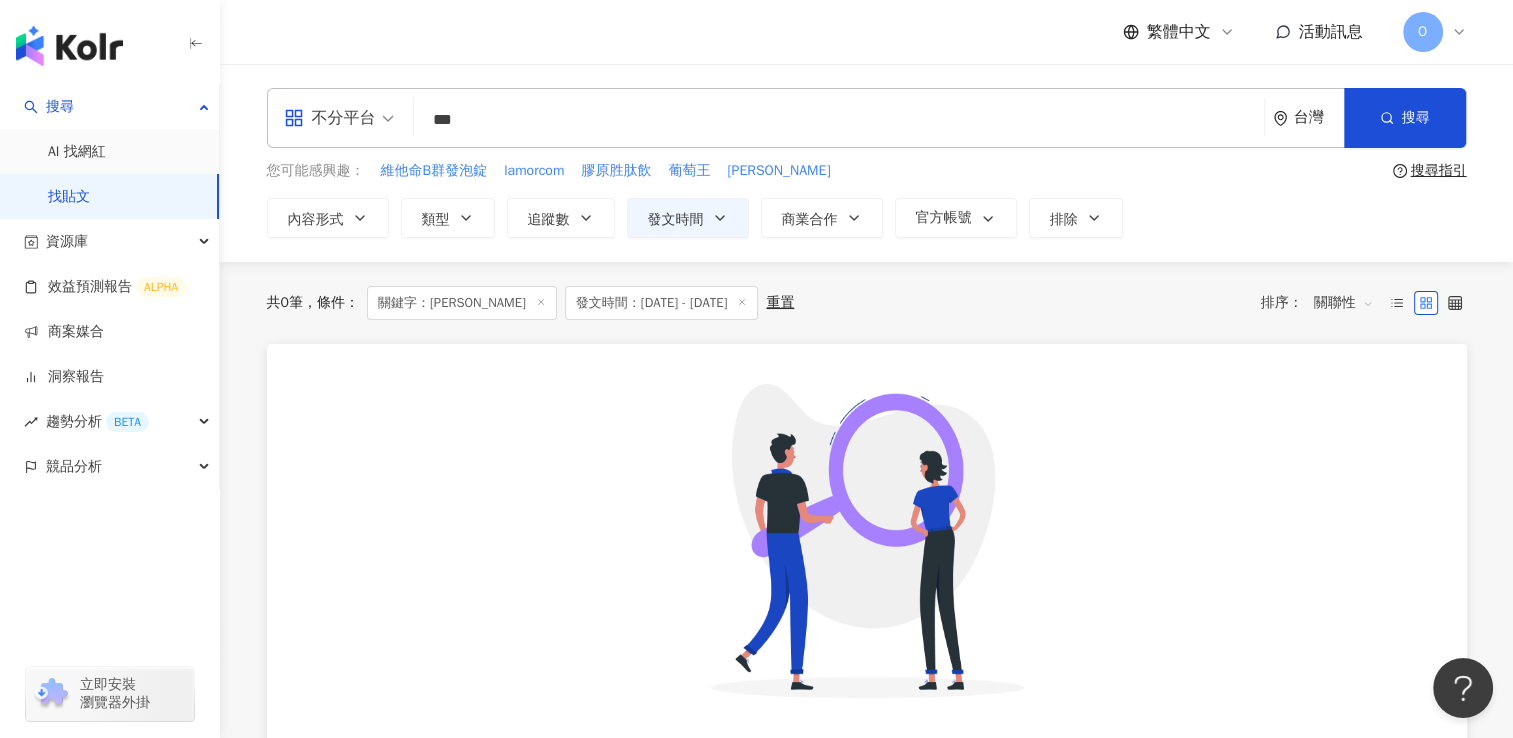 click on "***" at bounding box center (839, 119) 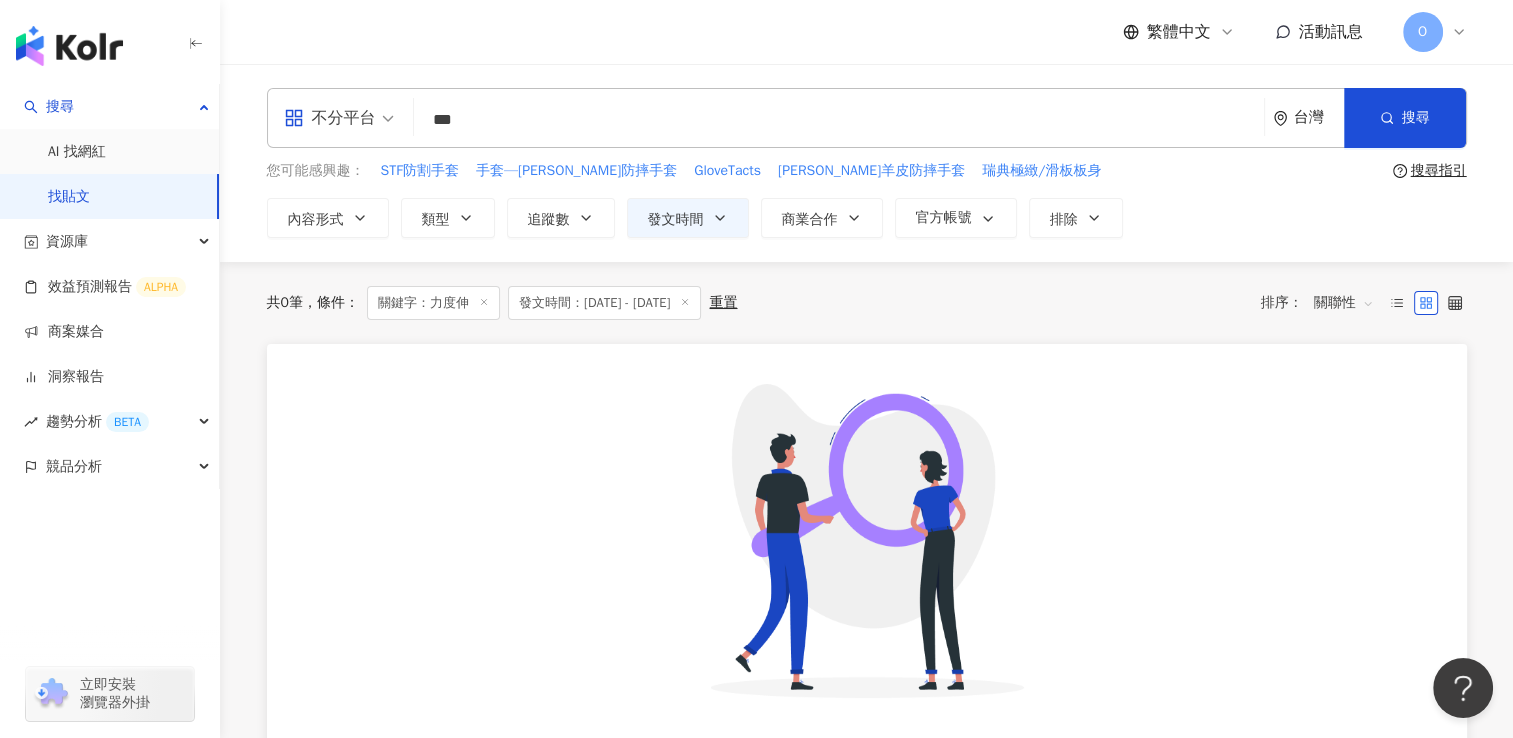 drag, startPoint x: 496, startPoint y: 123, endPoint x: 372, endPoint y: 129, distance: 124.14507 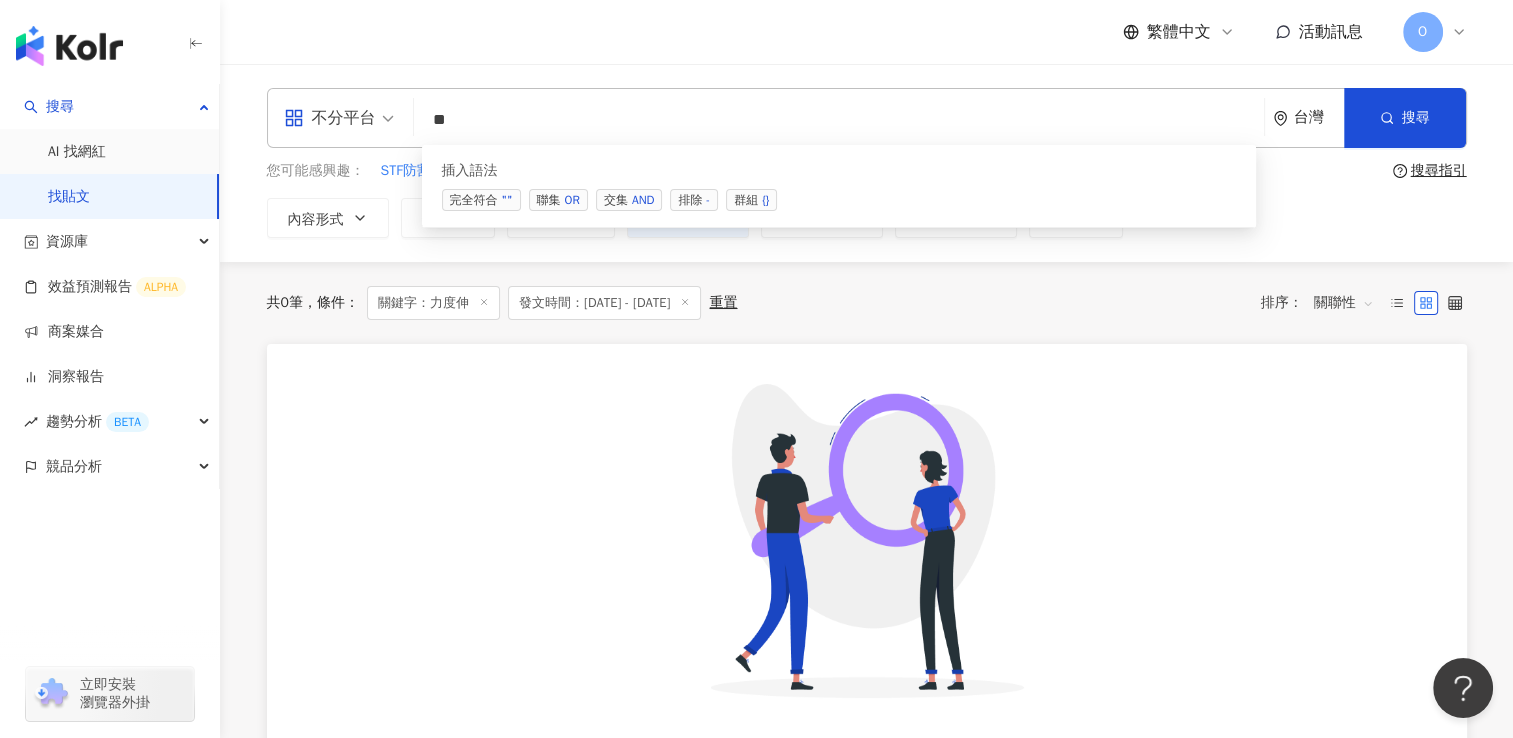 type on "*" 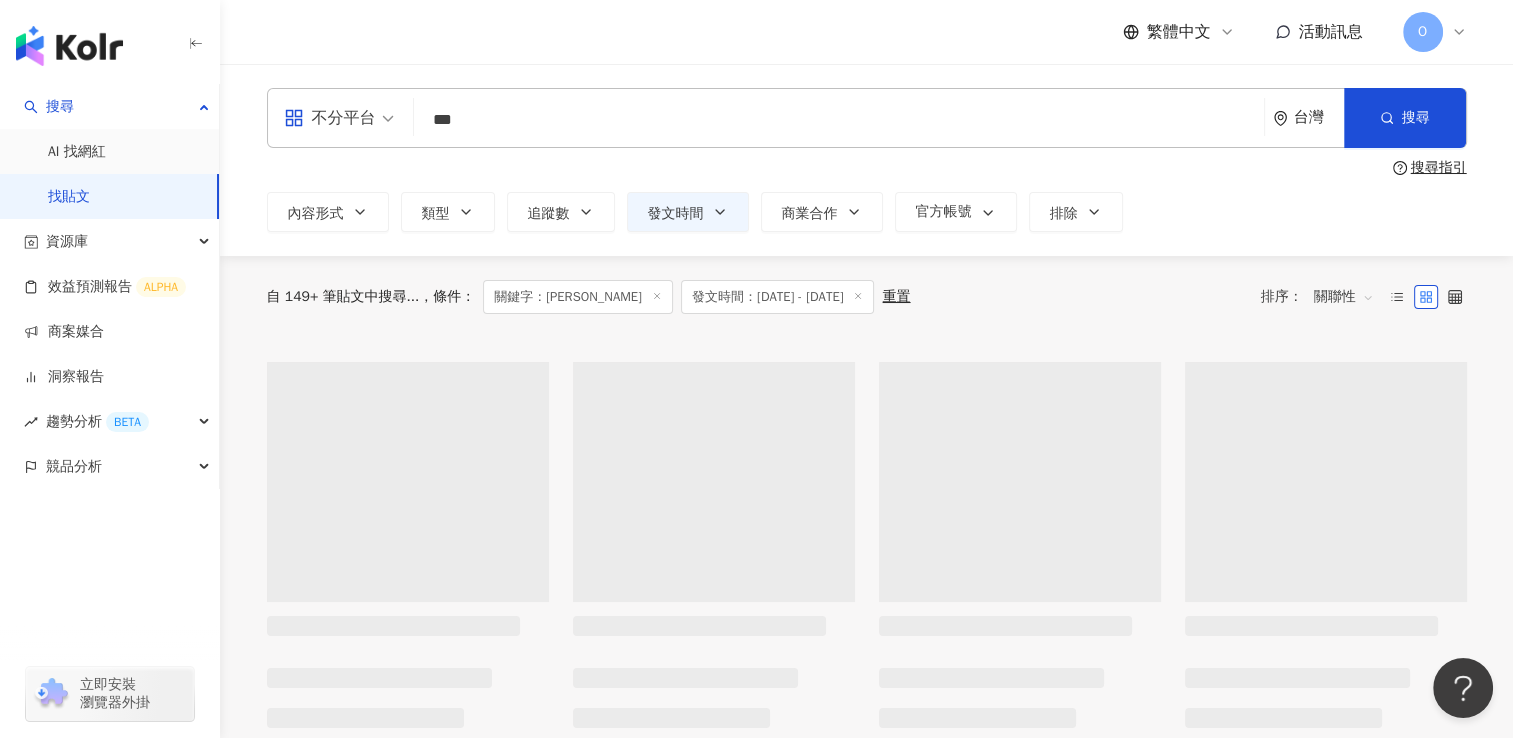 type on "***" 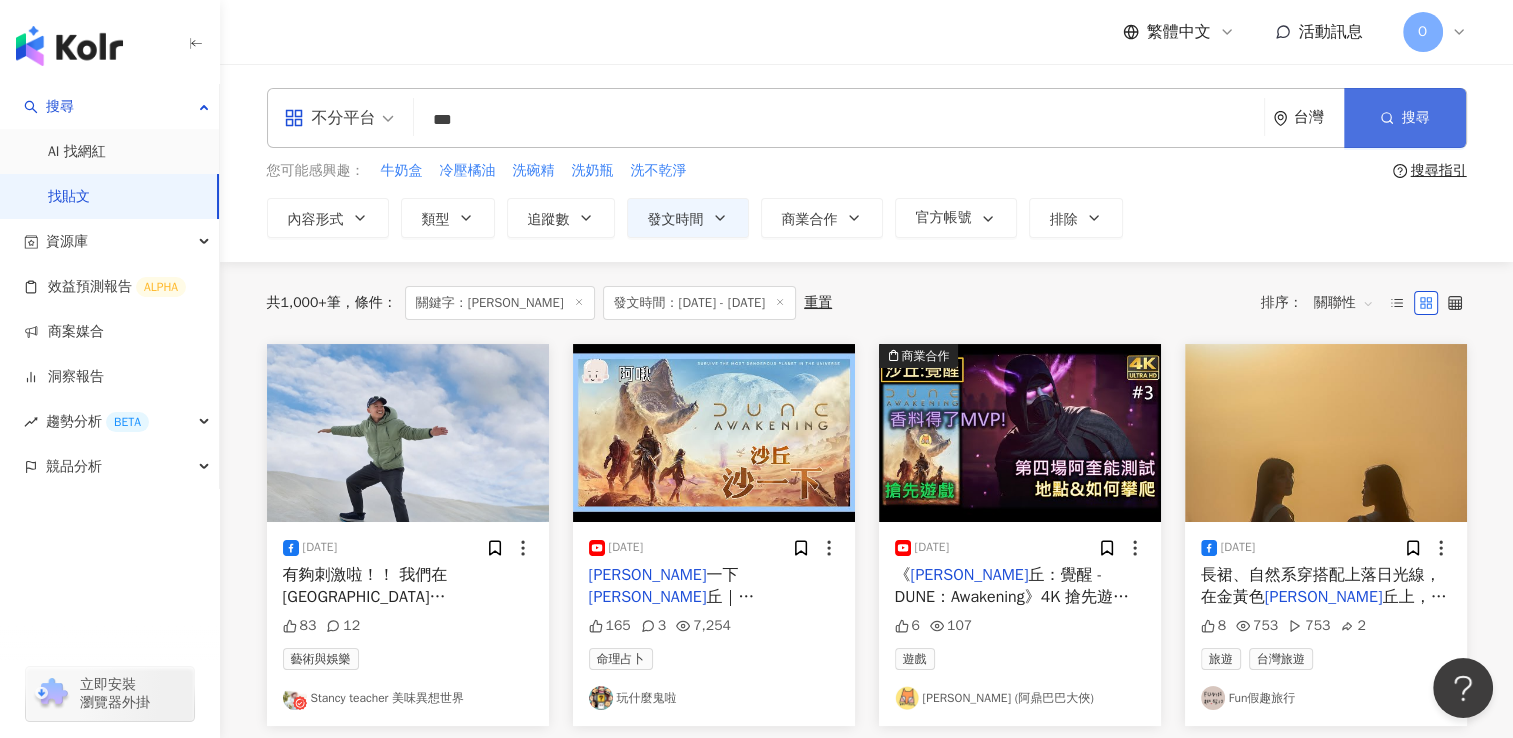 click on "搜尋" at bounding box center (1405, 118) 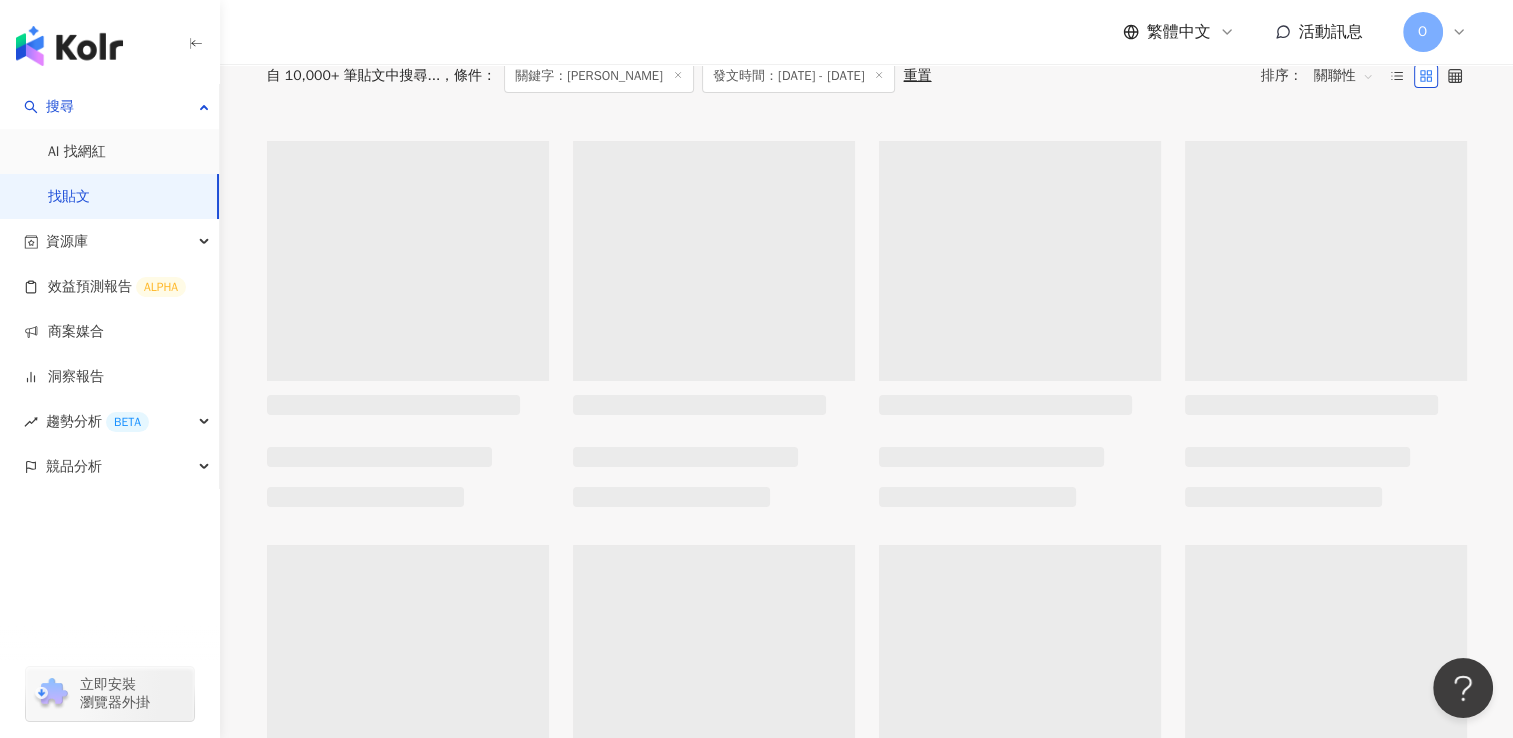 scroll, scrollTop: 0, scrollLeft: 0, axis: both 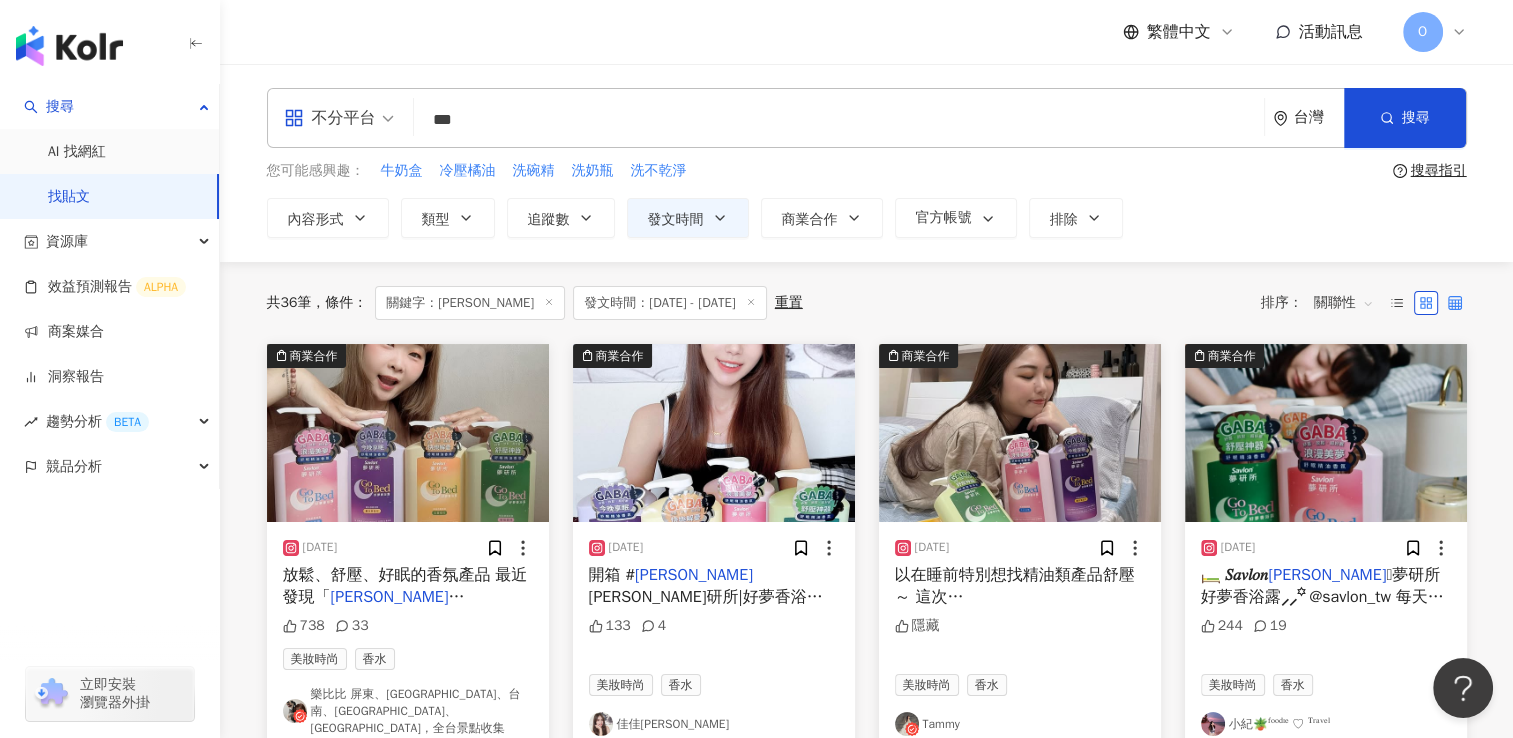 click at bounding box center (1455, 303) 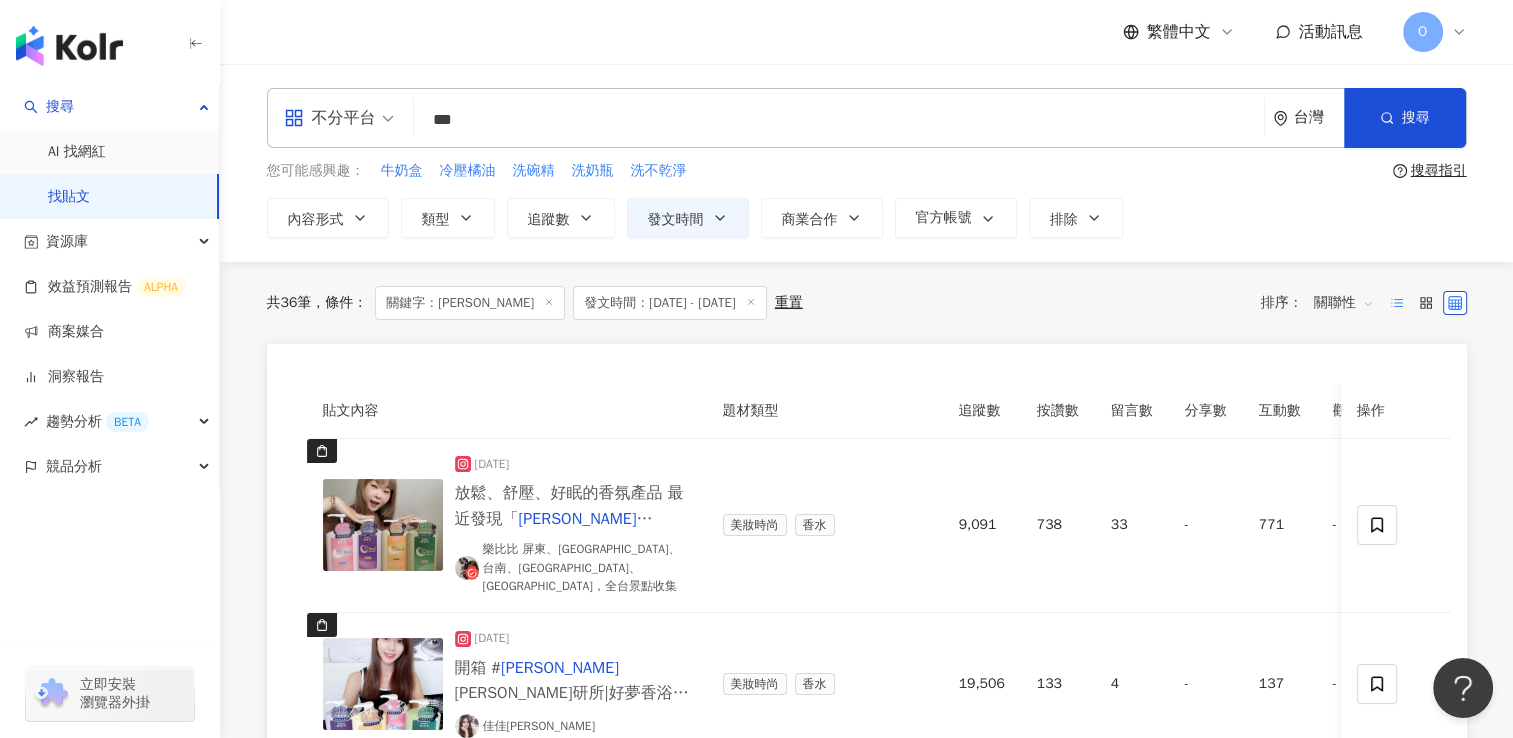 click at bounding box center [1397, 303] 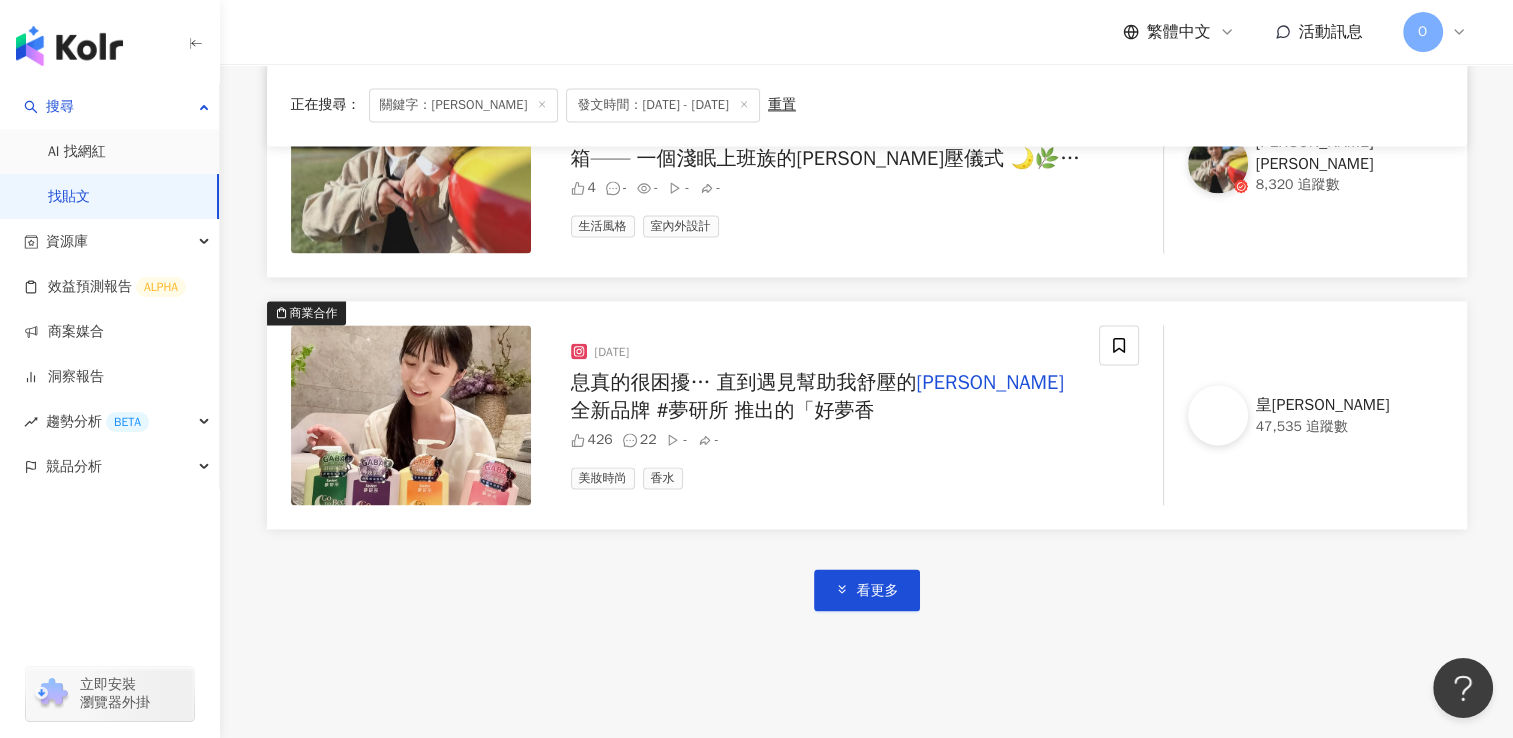 scroll, scrollTop: 2900, scrollLeft: 0, axis: vertical 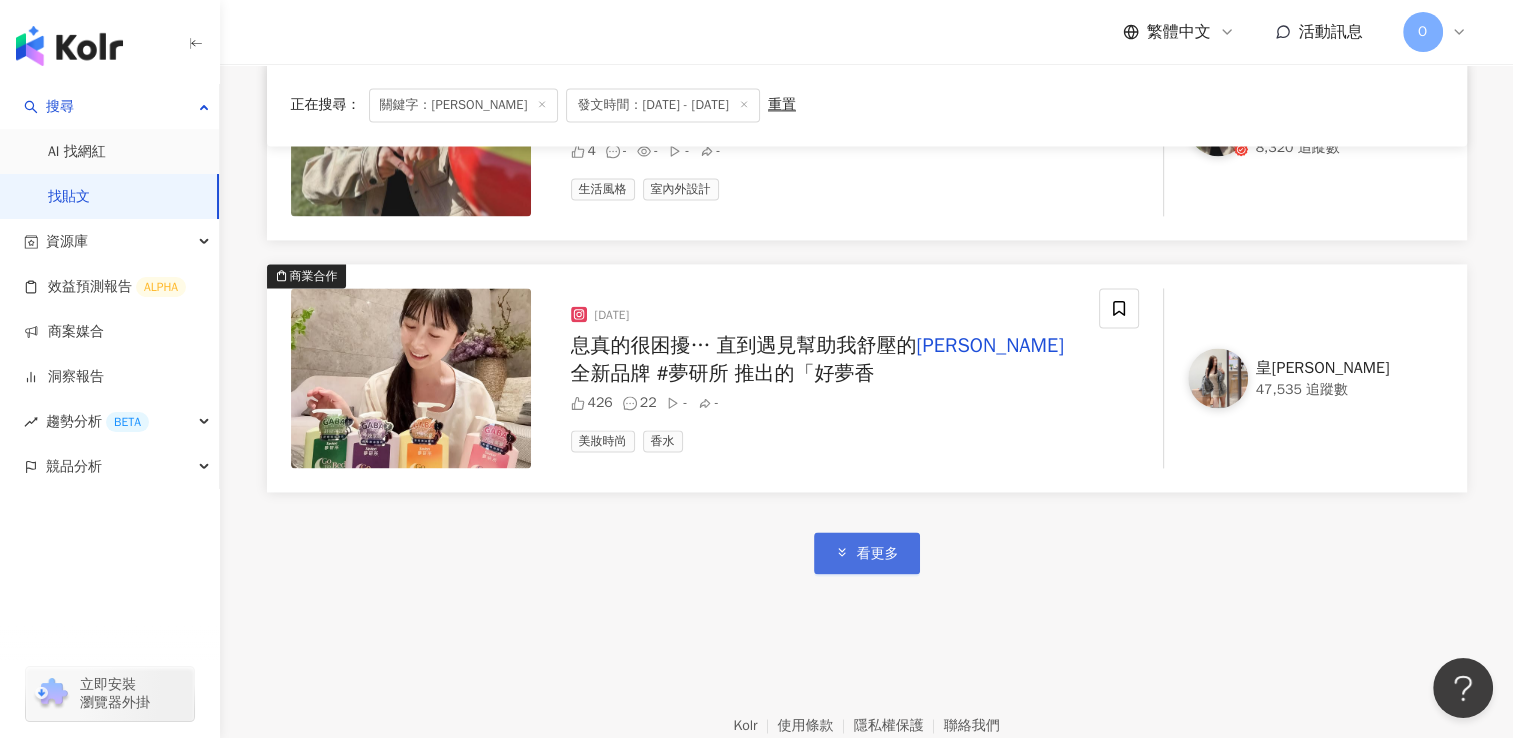 click 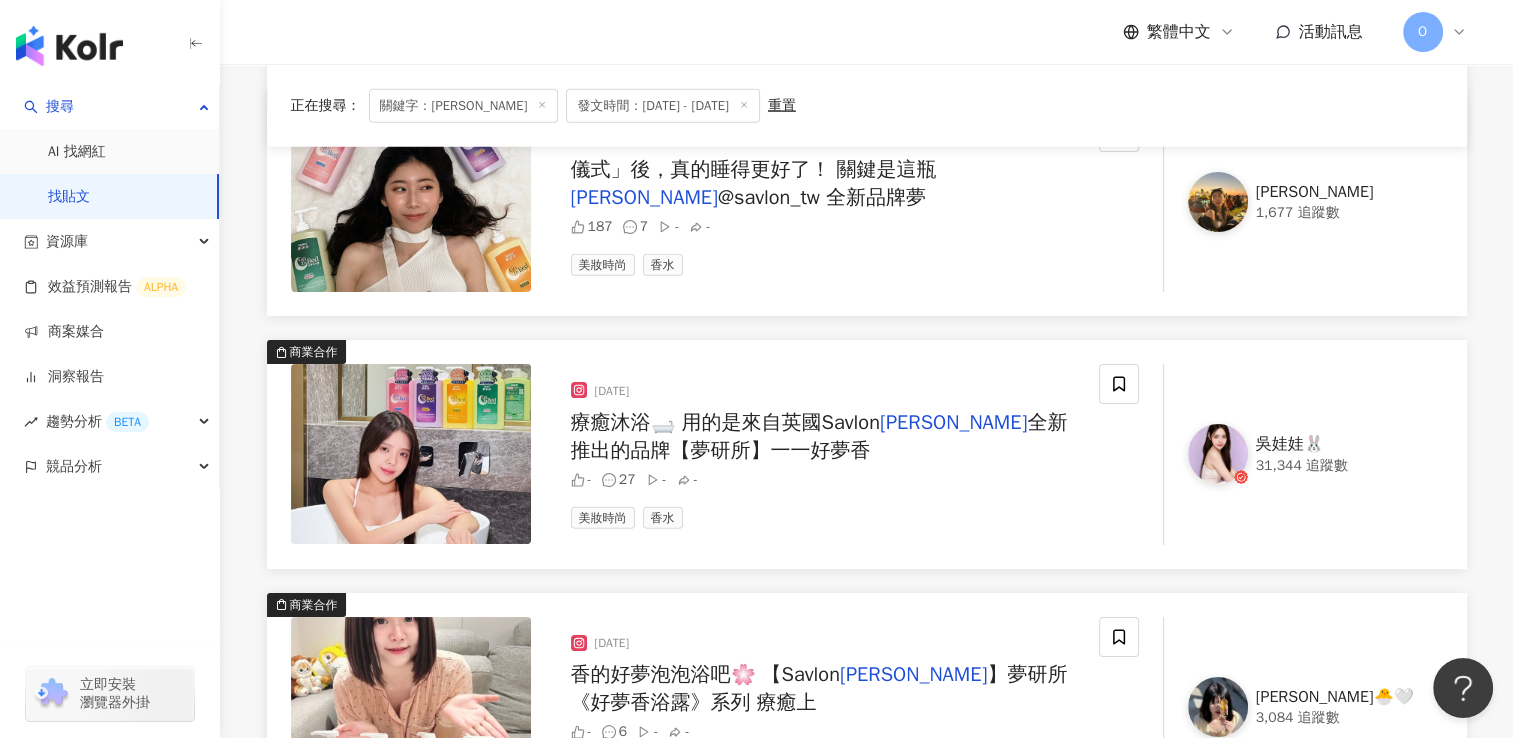 scroll, scrollTop: 5980, scrollLeft: 0, axis: vertical 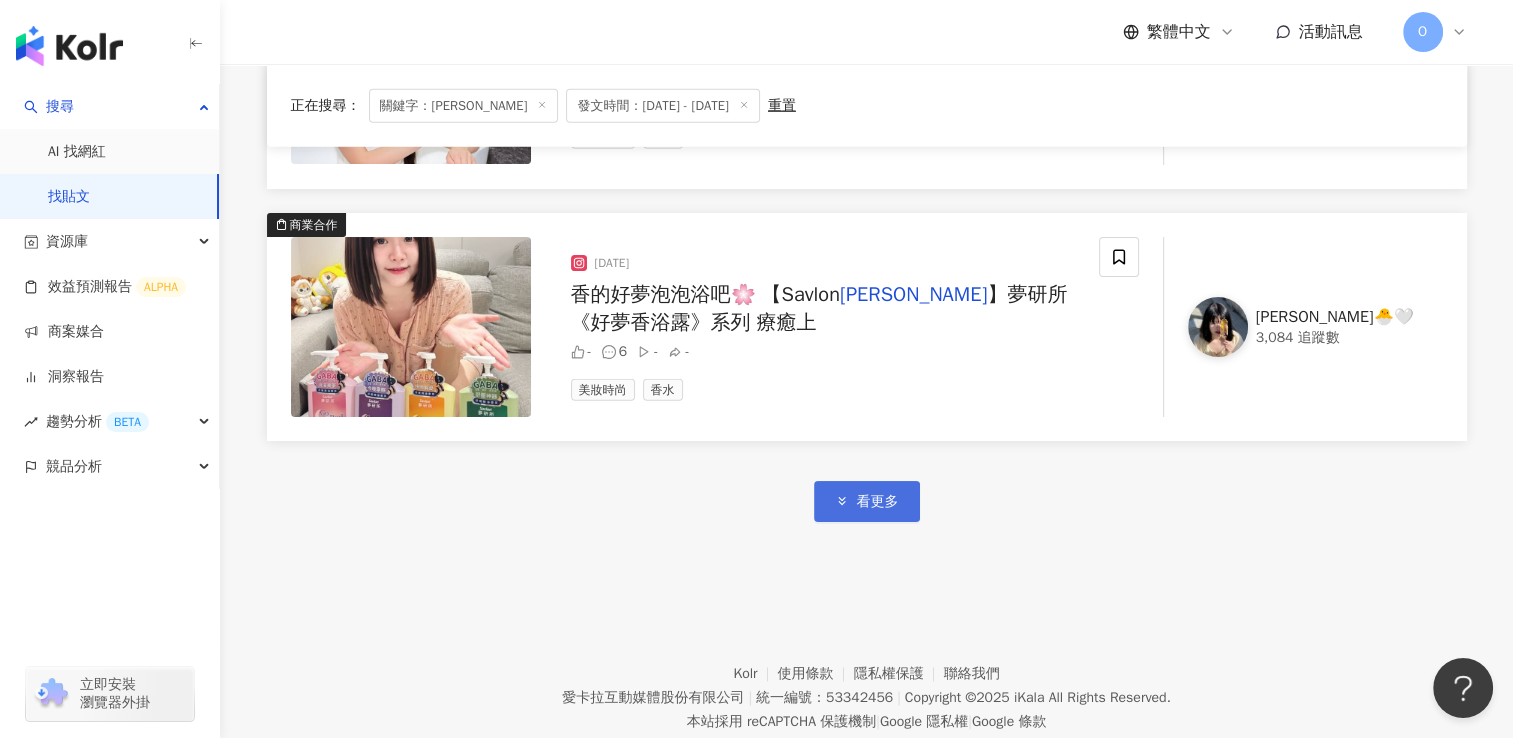click on "看更多" at bounding box center (878, 502) 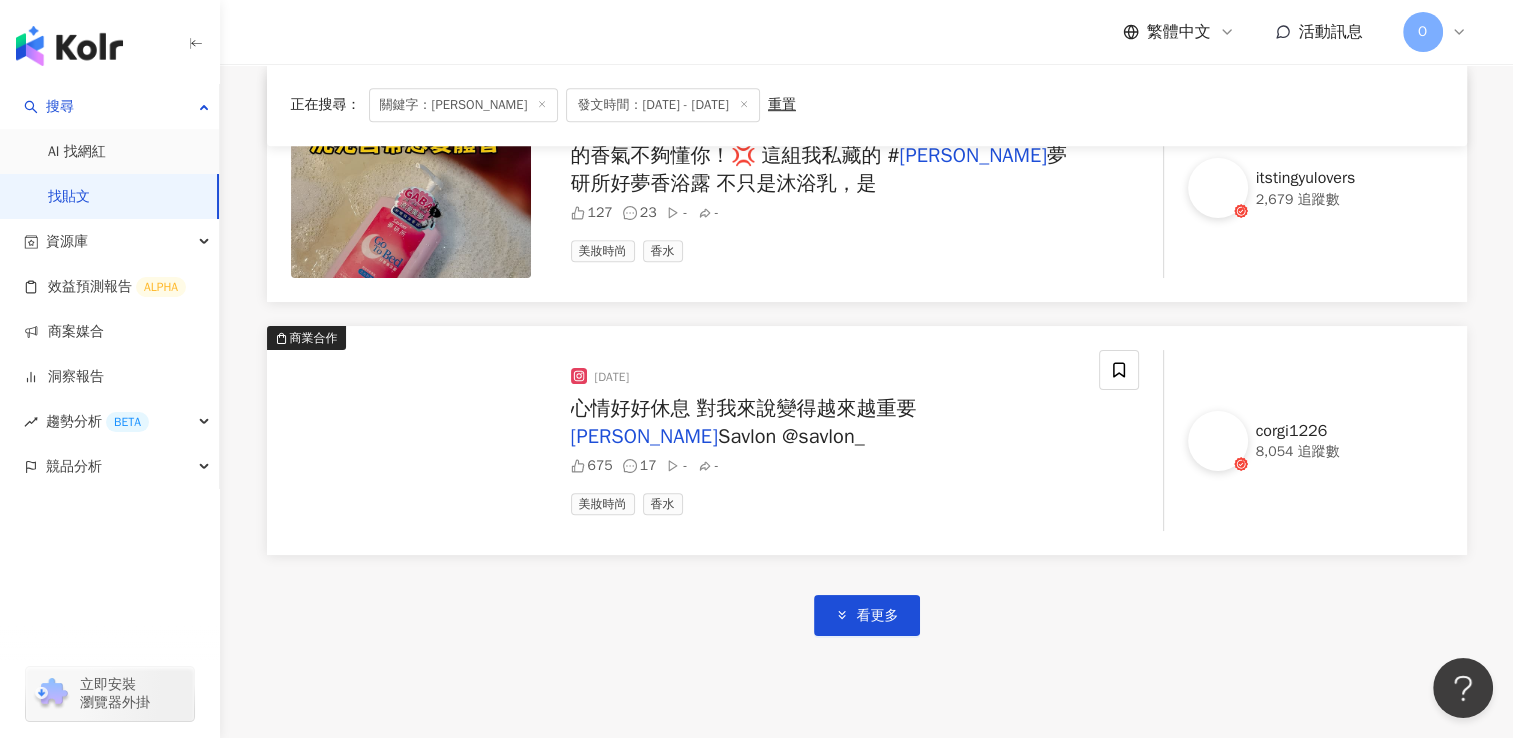 scroll, scrollTop: 9004, scrollLeft: 0, axis: vertical 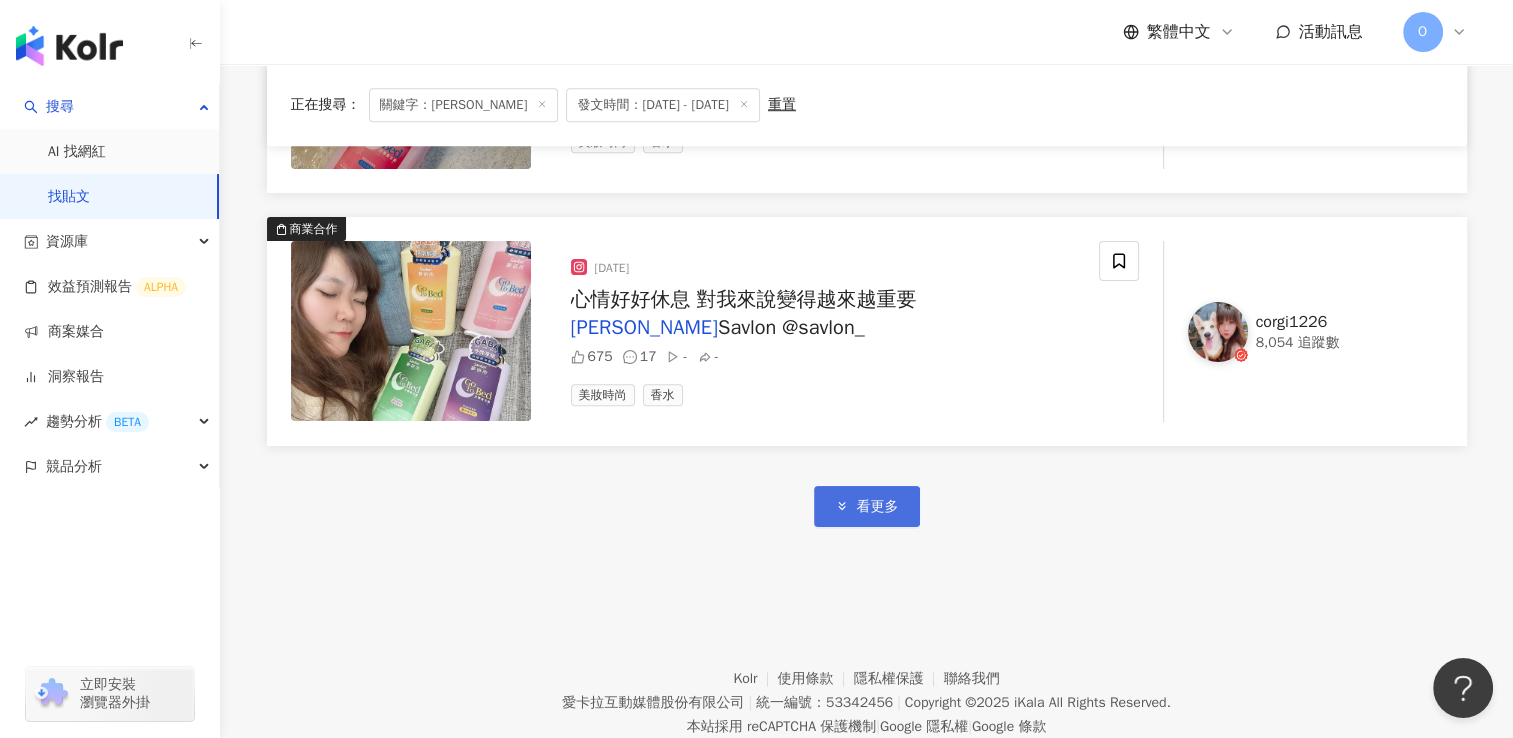 click on "看更多" at bounding box center [878, 507] 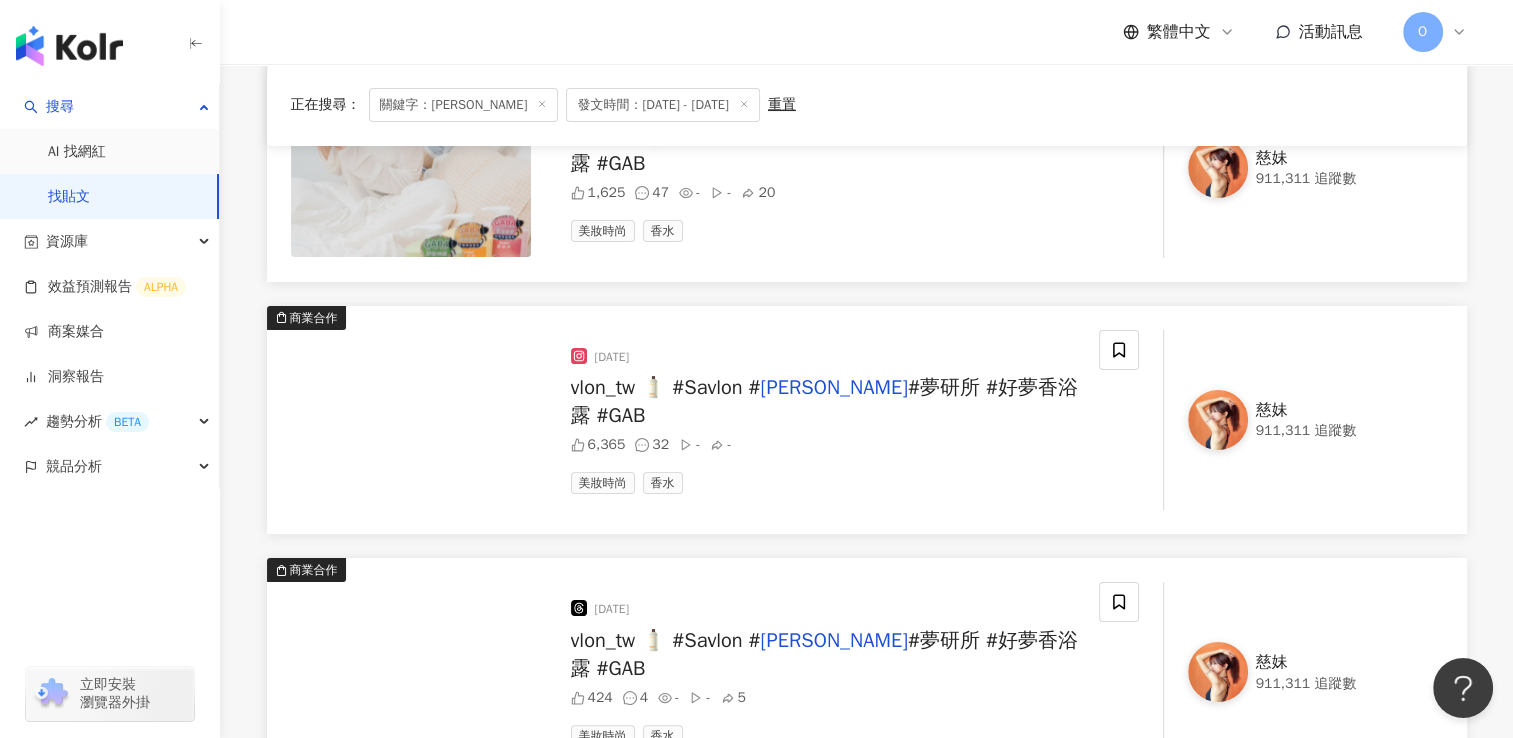 scroll, scrollTop: 7904, scrollLeft: 0, axis: vertical 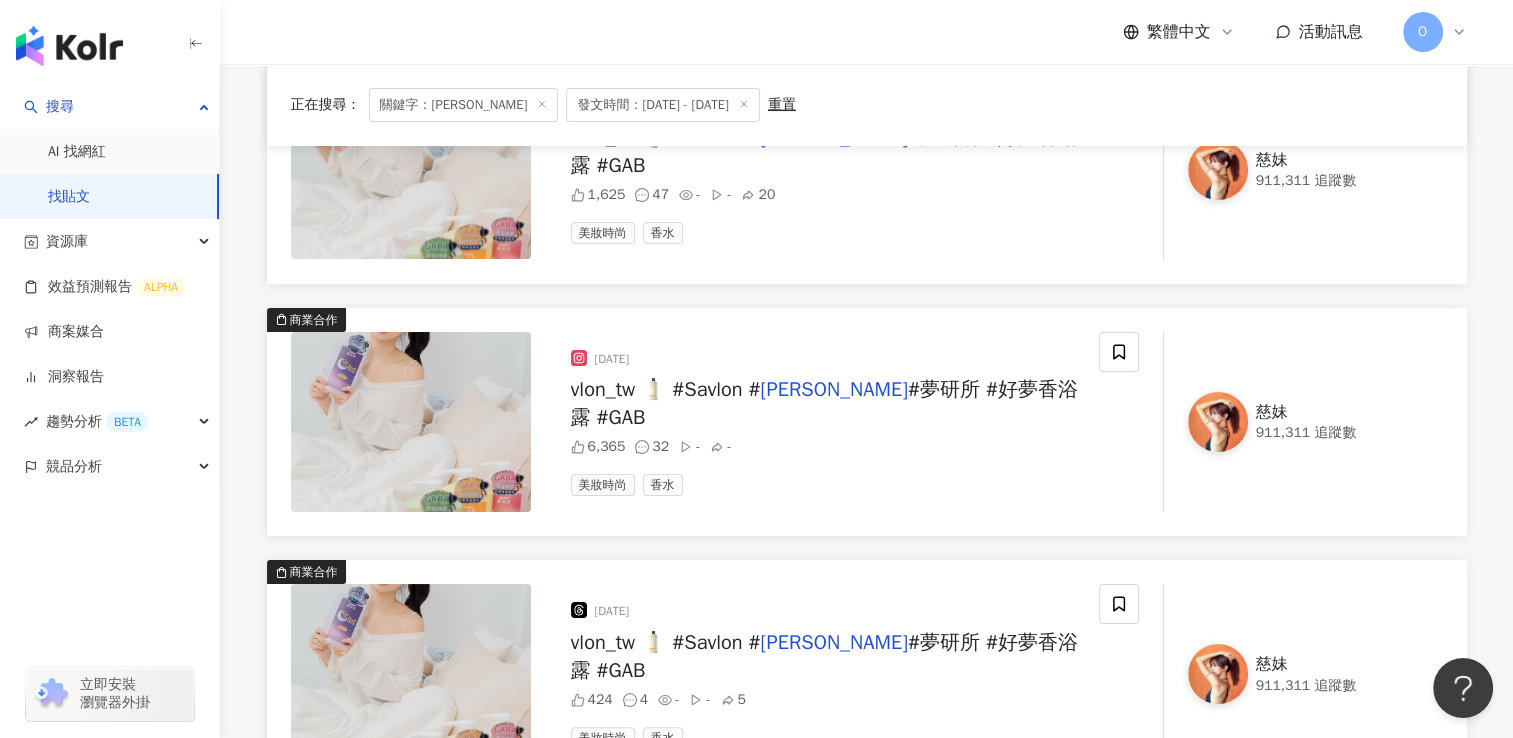 click on "關鍵字：[PERSON_NAME]" at bounding box center [464, 105] 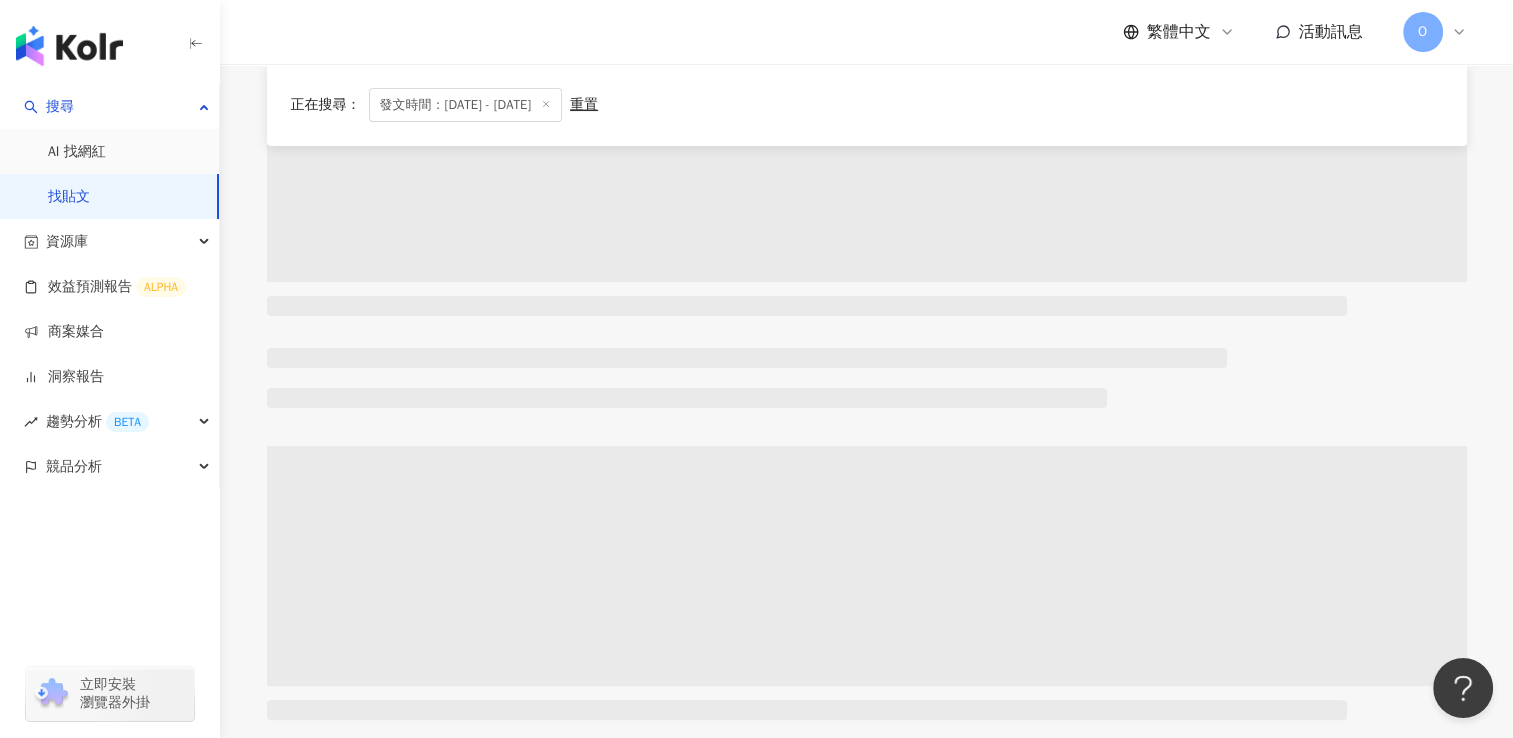 scroll, scrollTop: 0, scrollLeft: 0, axis: both 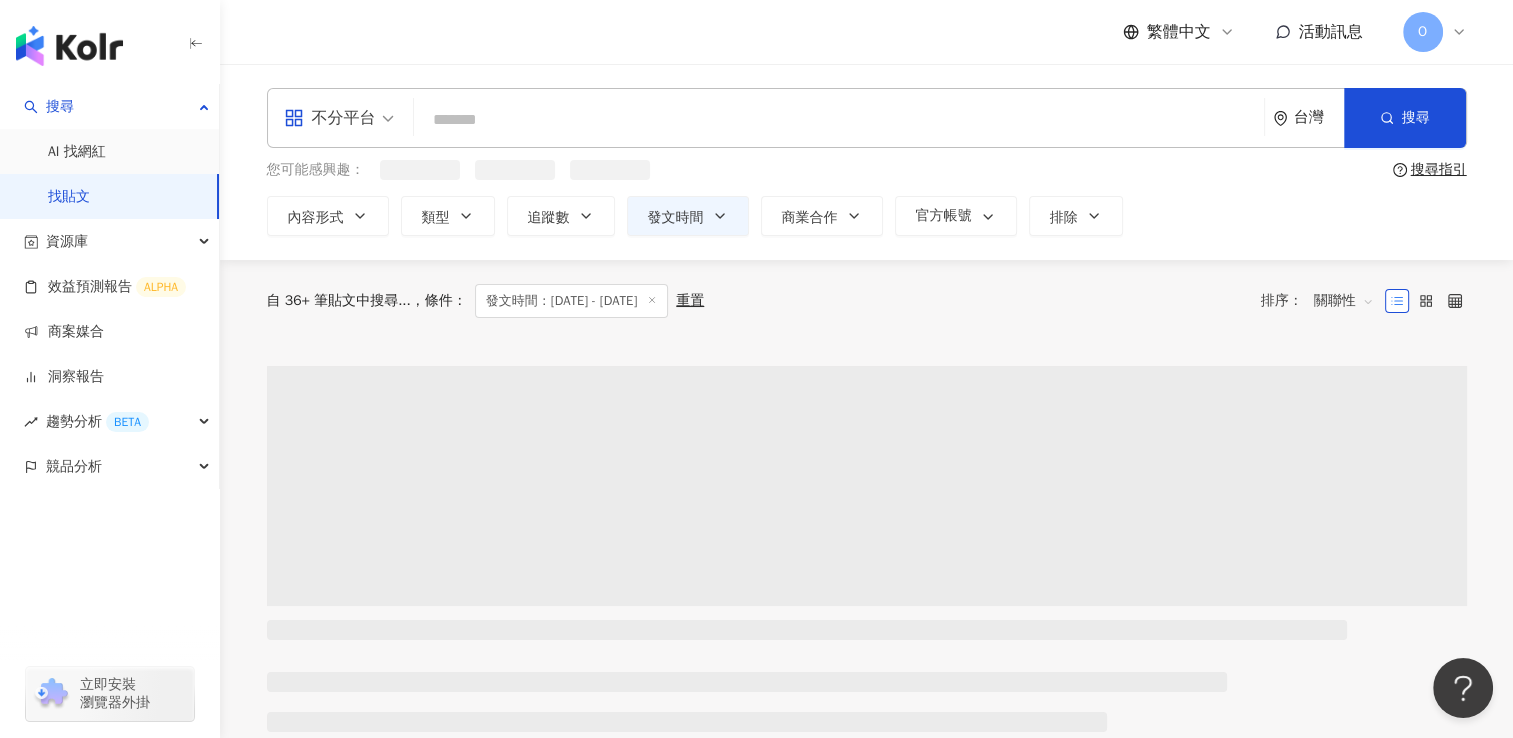 click at bounding box center (839, 119) 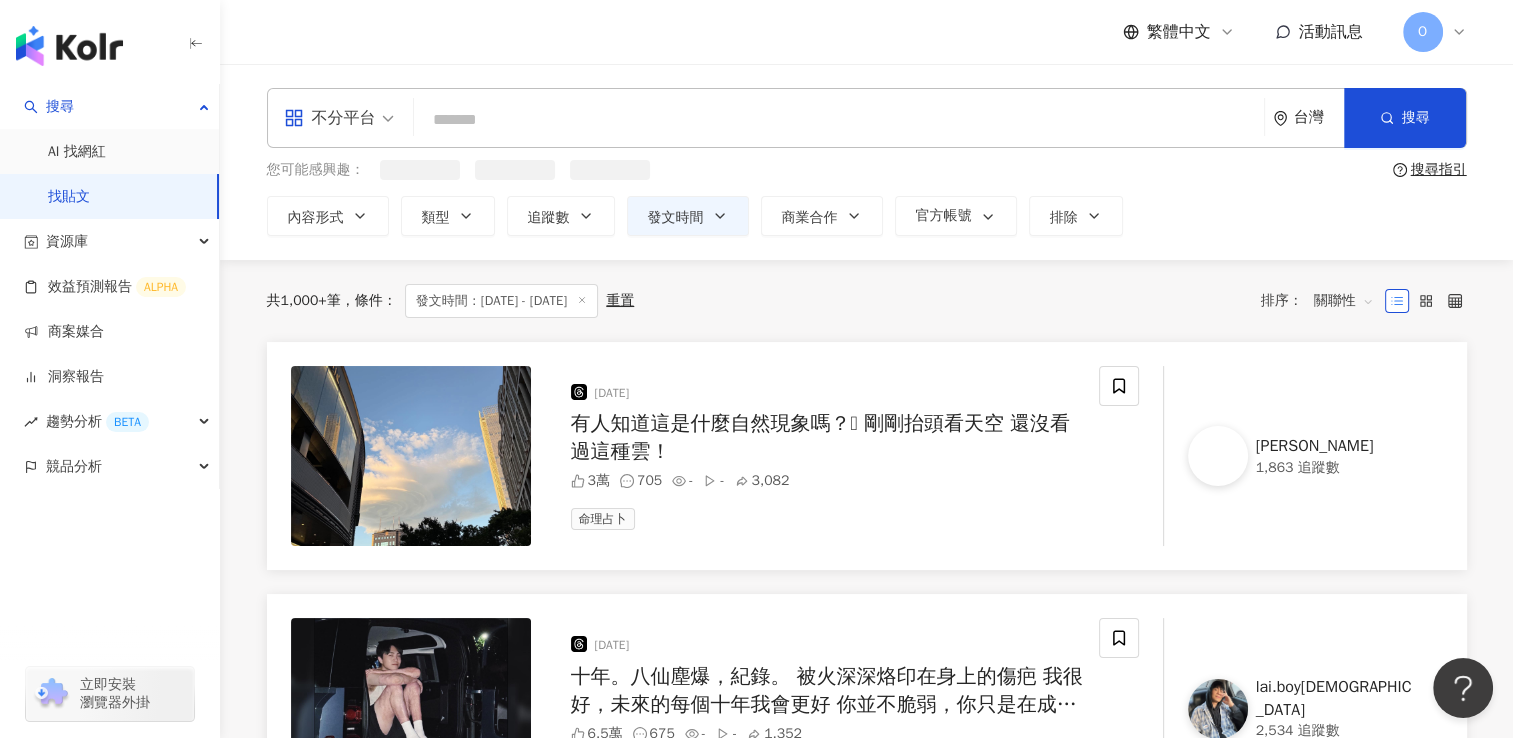 paste on "**" 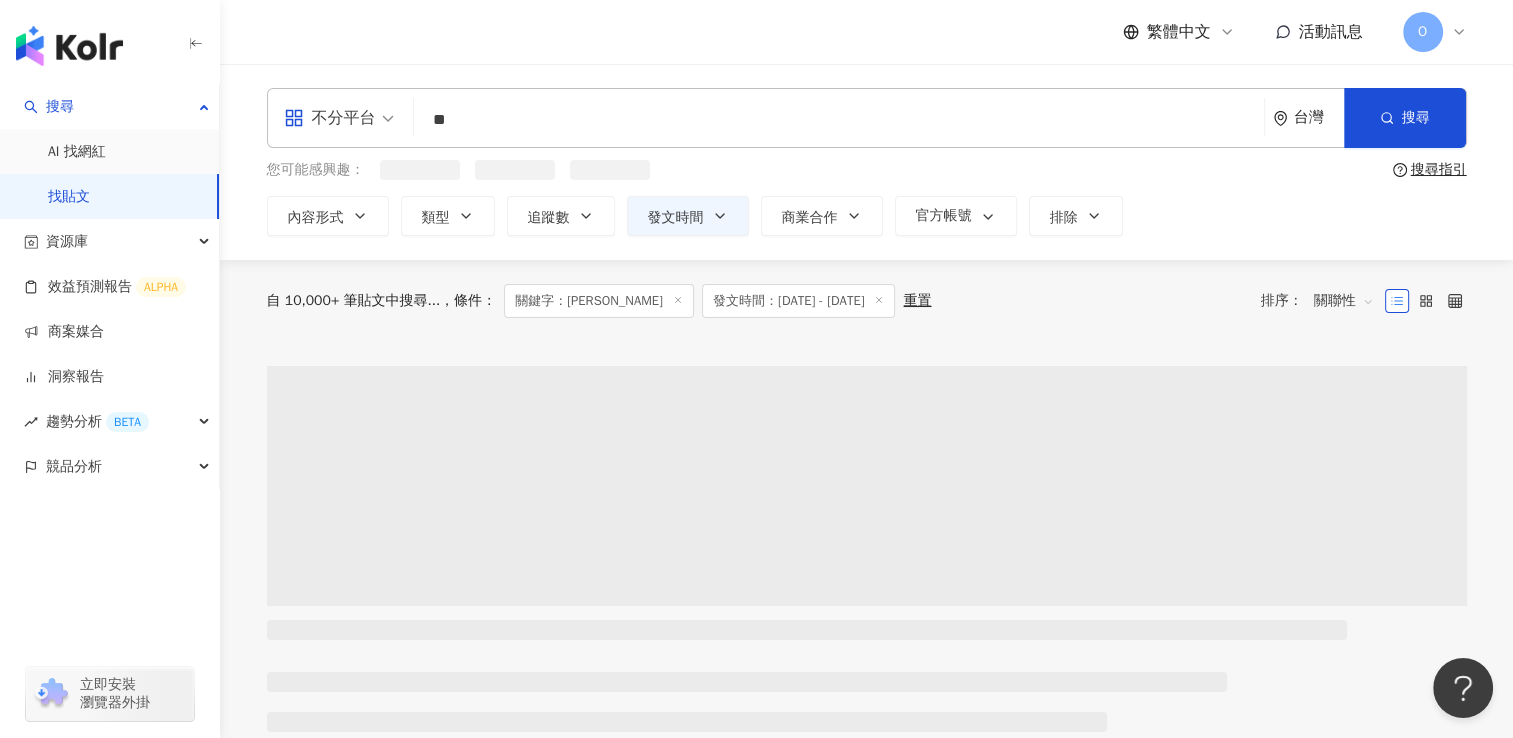 type on "**" 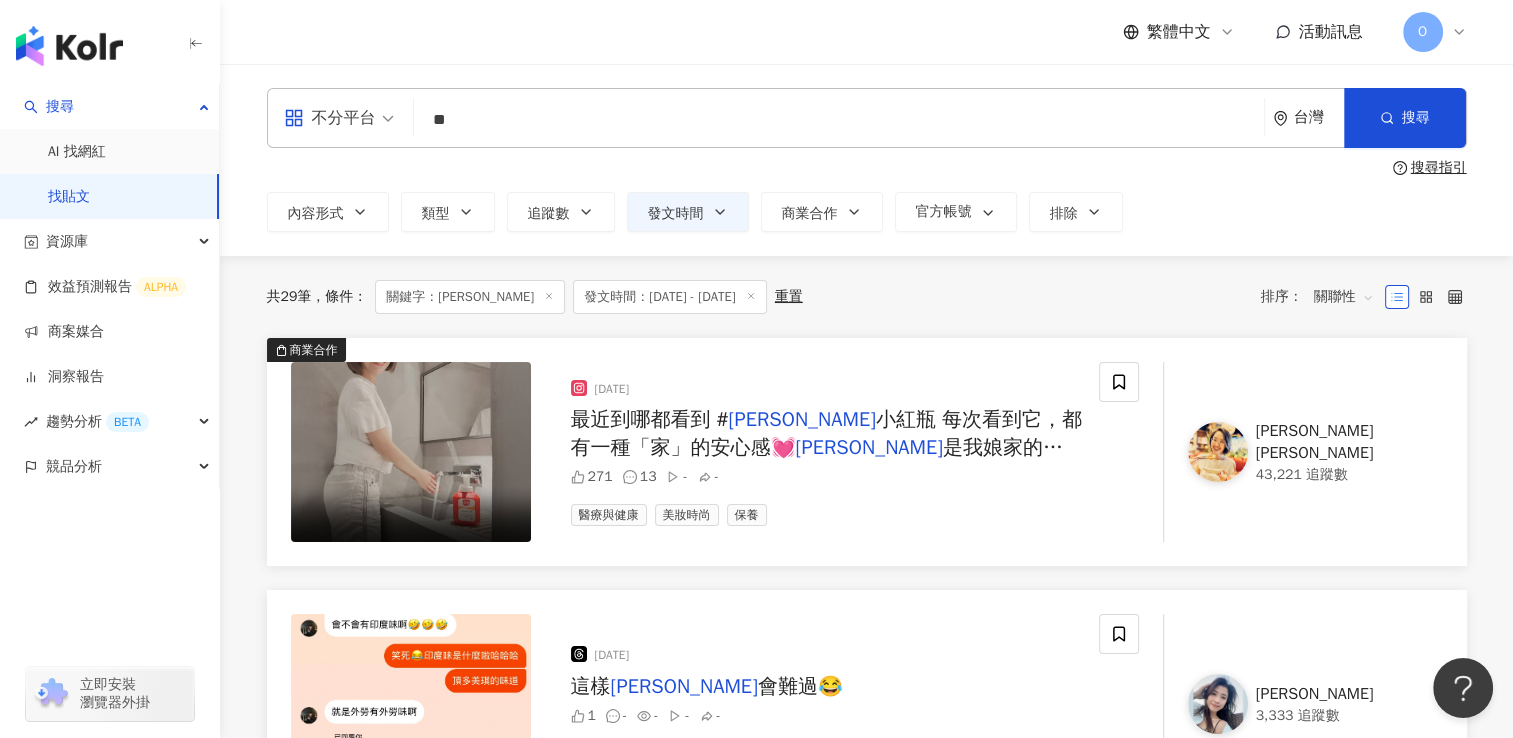 click on "[PERSON_NAME]" at bounding box center [869, 447] 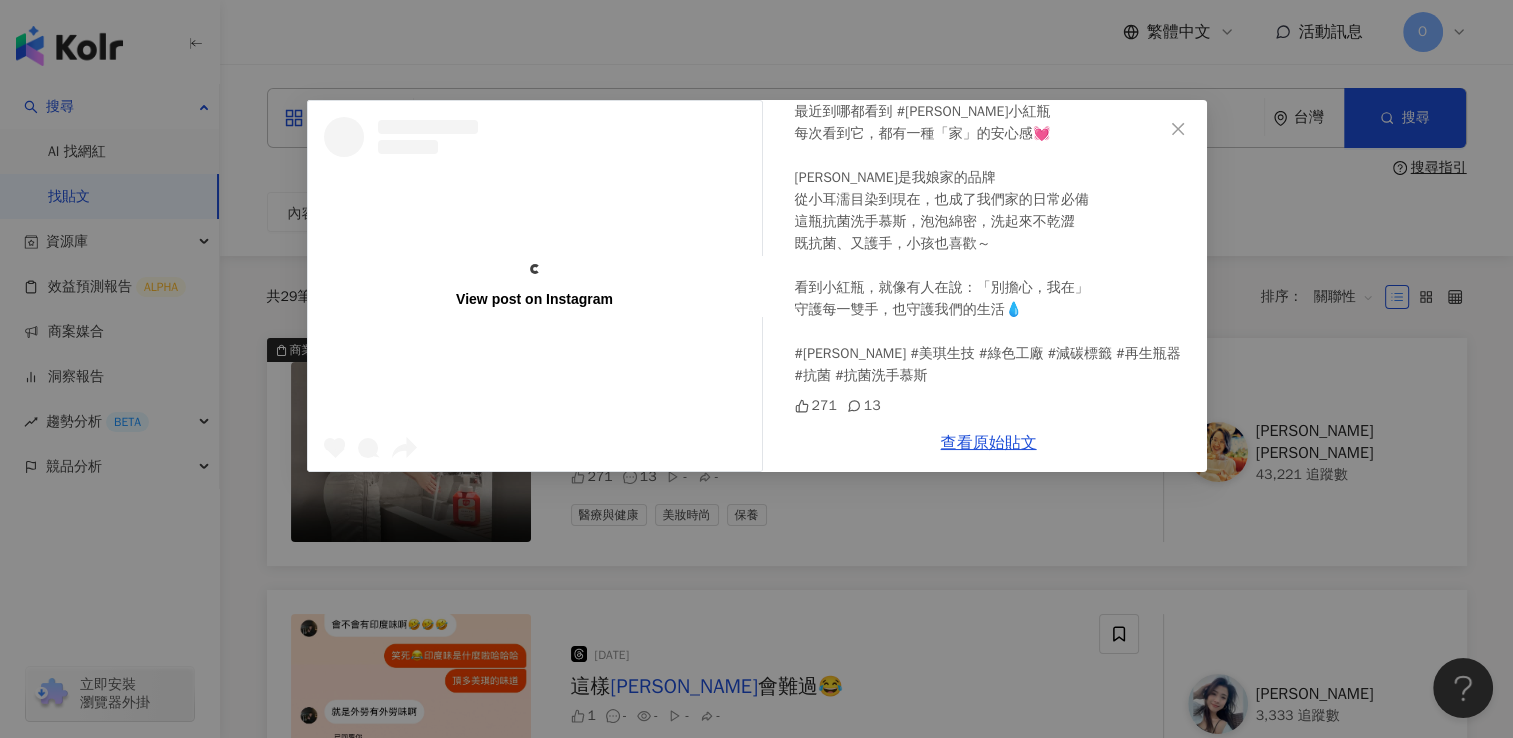 scroll, scrollTop: 108, scrollLeft: 0, axis: vertical 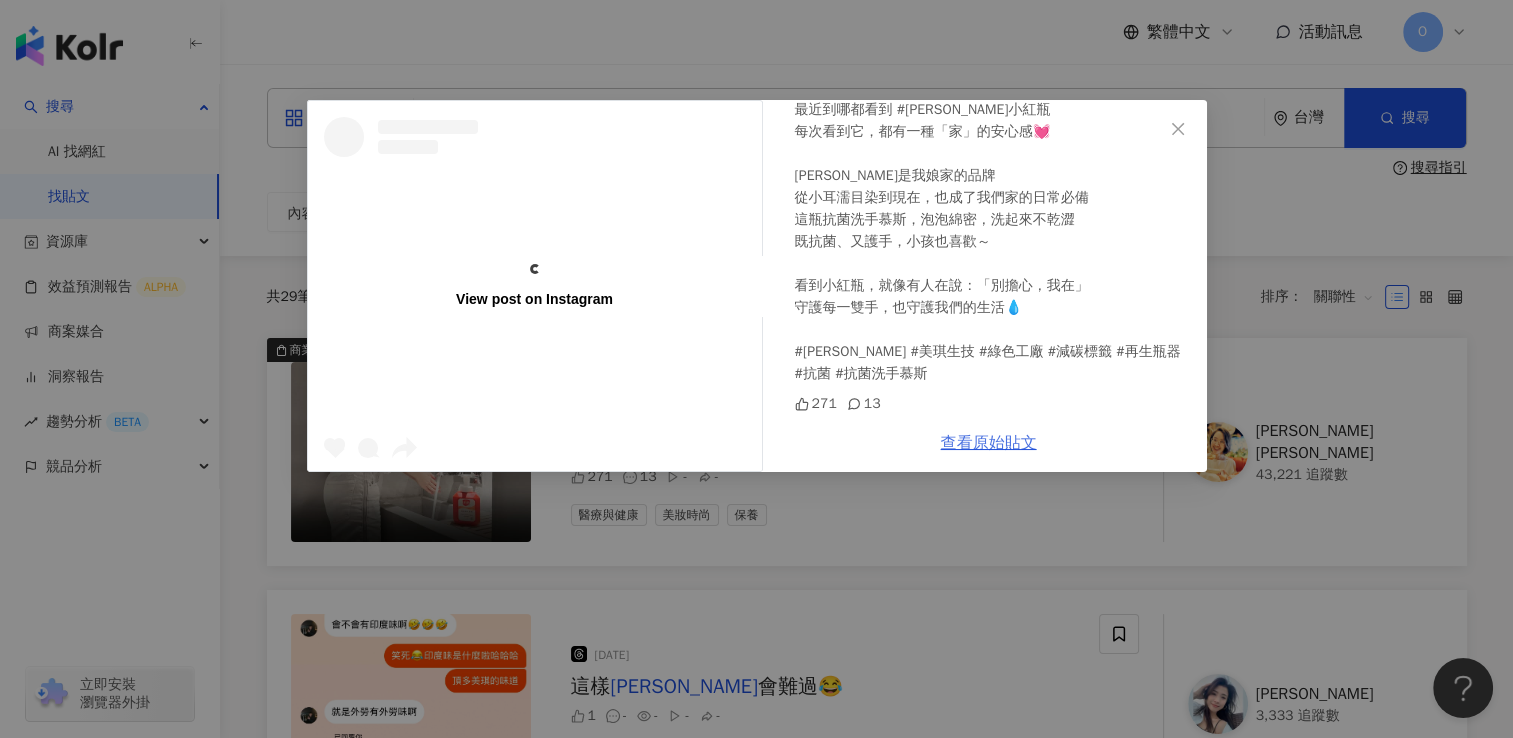 click on "查看原始貼文" at bounding box center [989, 443] 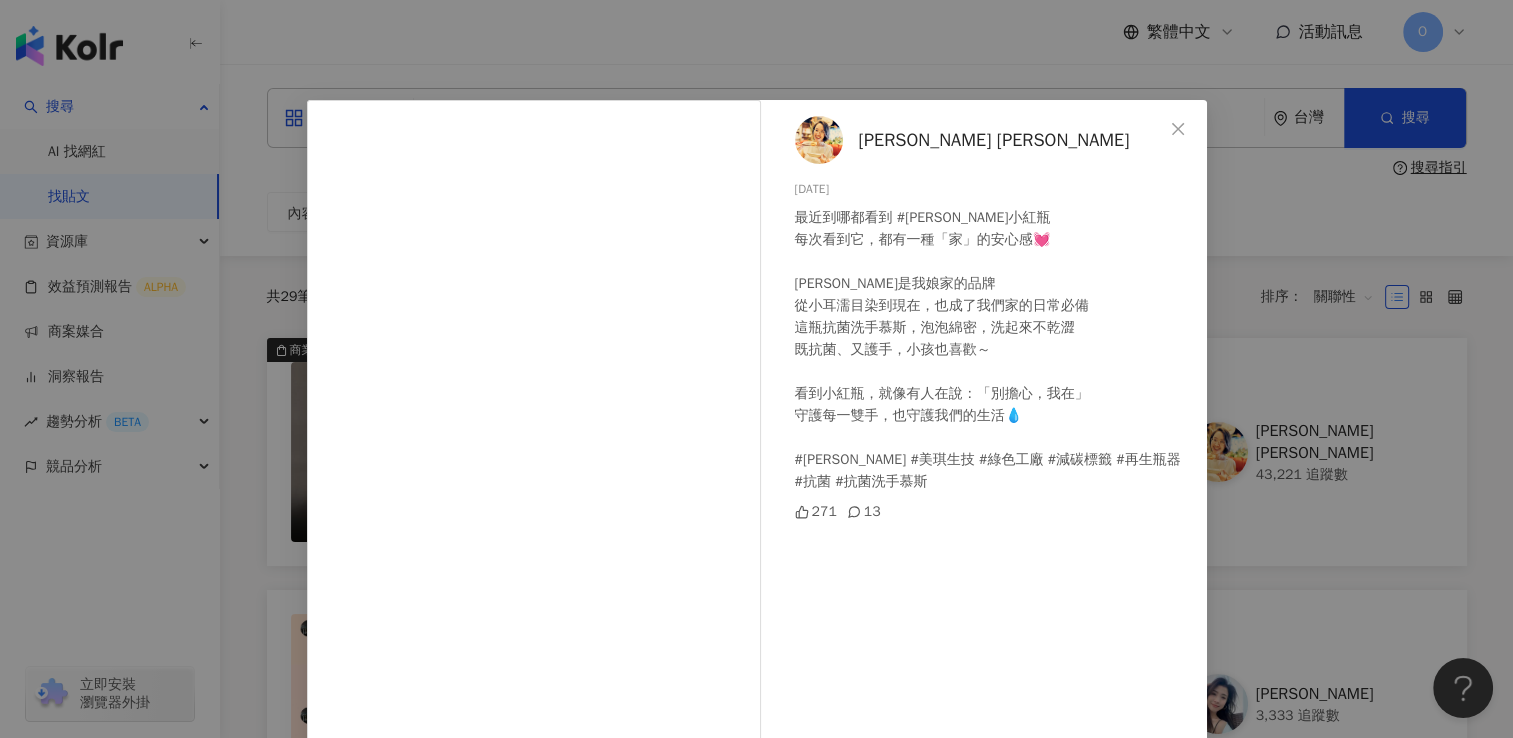 scroll, scrollTop: 0, scrollLeft: 0, axis: both 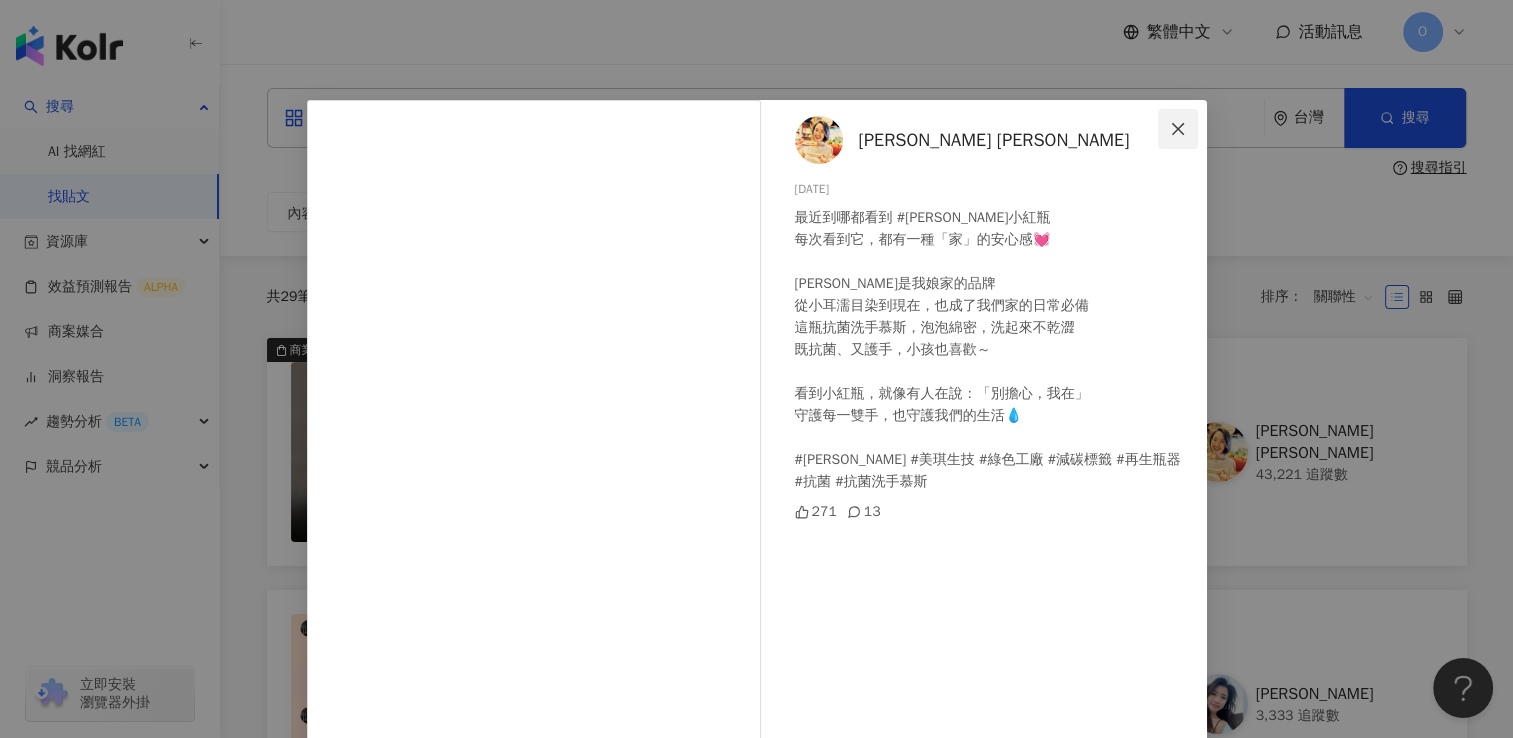 click 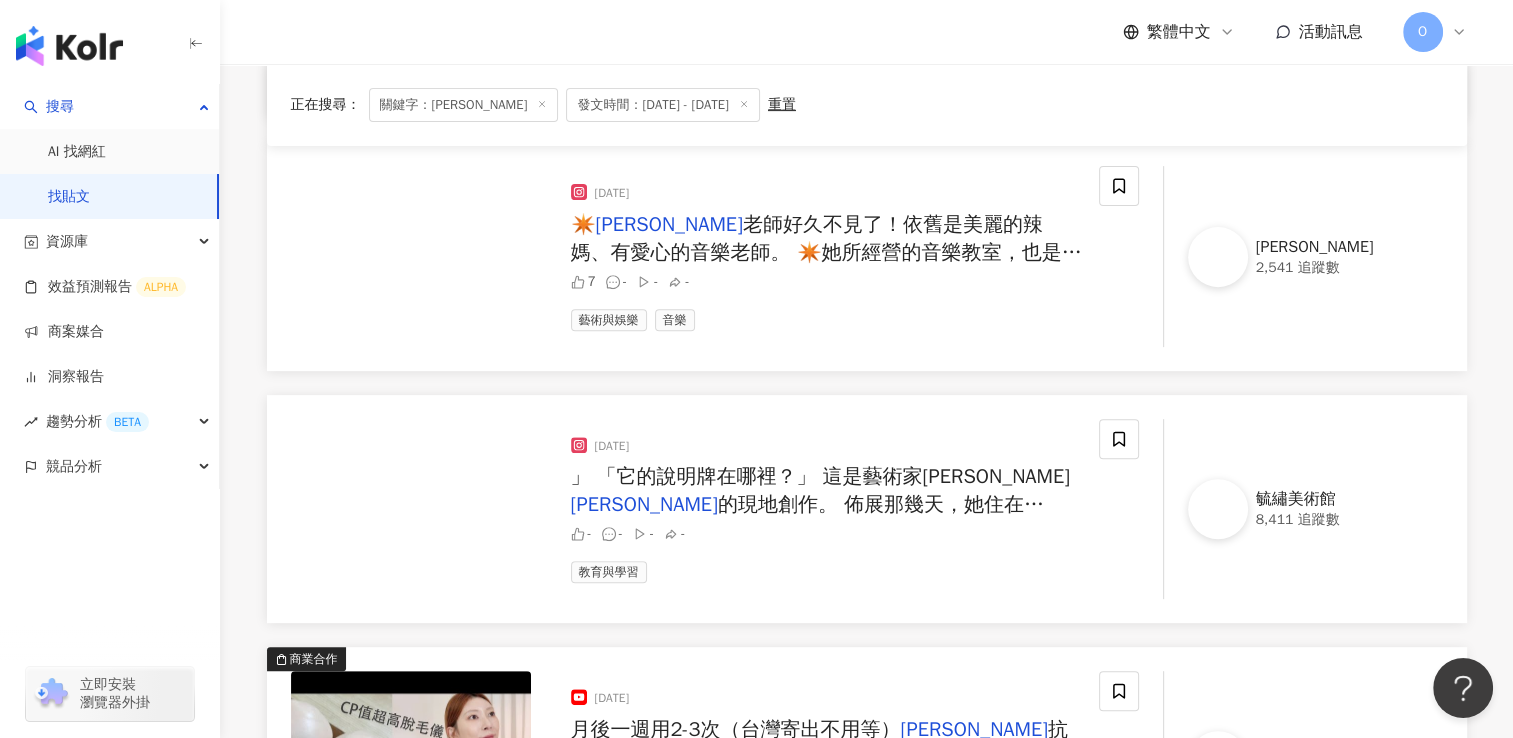 scroll, scrollTop: 1100, scrollLeft: 0, axis: vertical 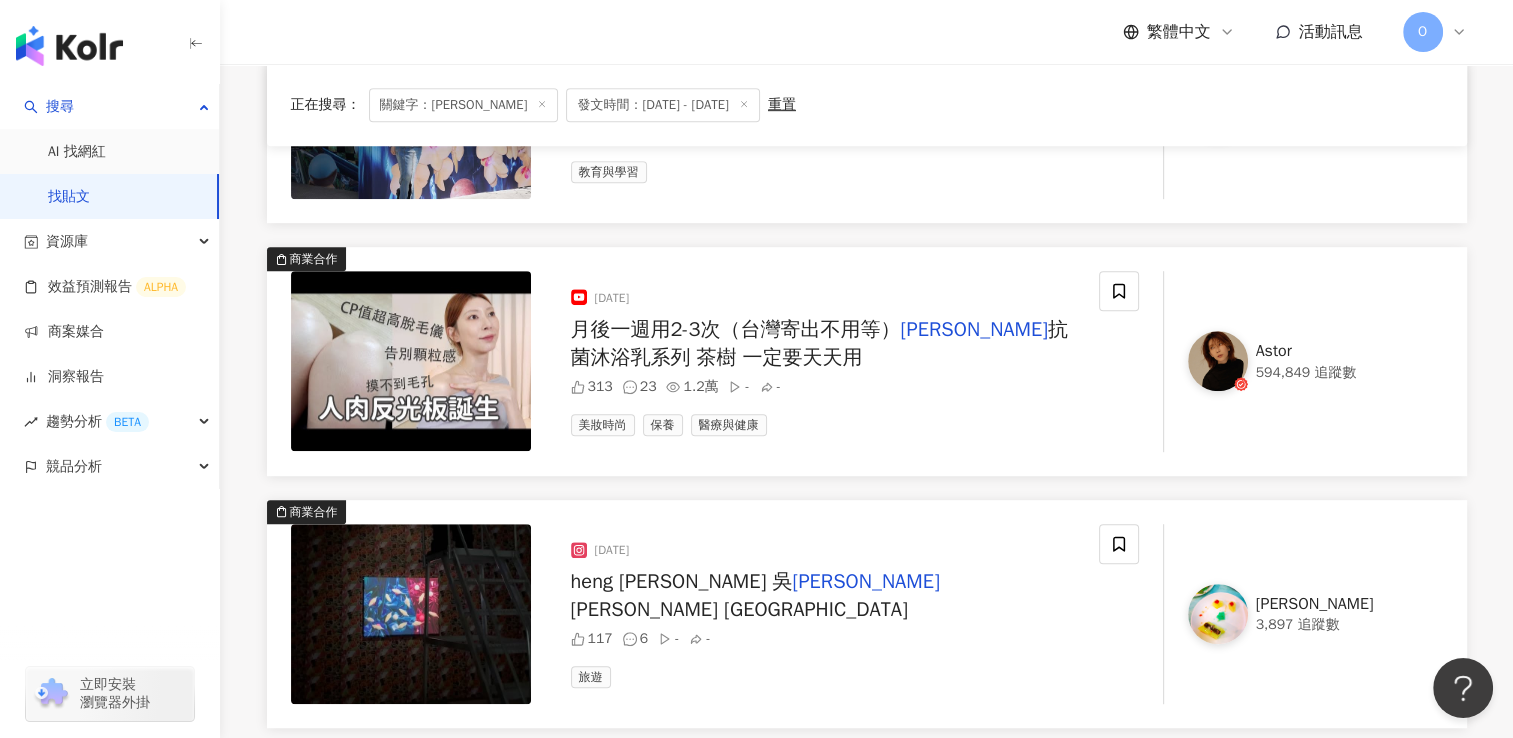 click on "月後一週用2-3次（台灣寄出不用等）" at bounding box center (736, 329) 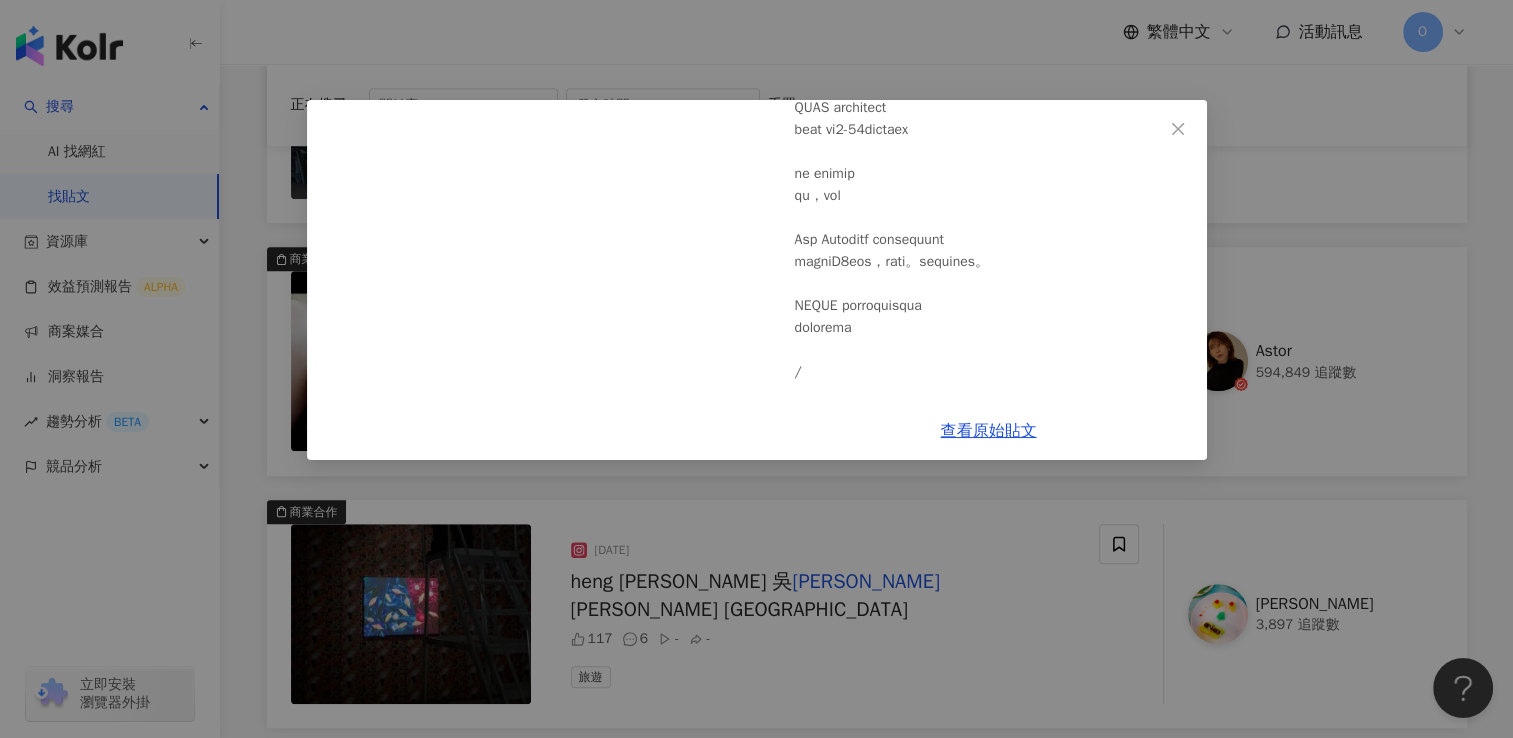 scroll, scrollTop: 763, scrollLeft: 0, axis: vertical 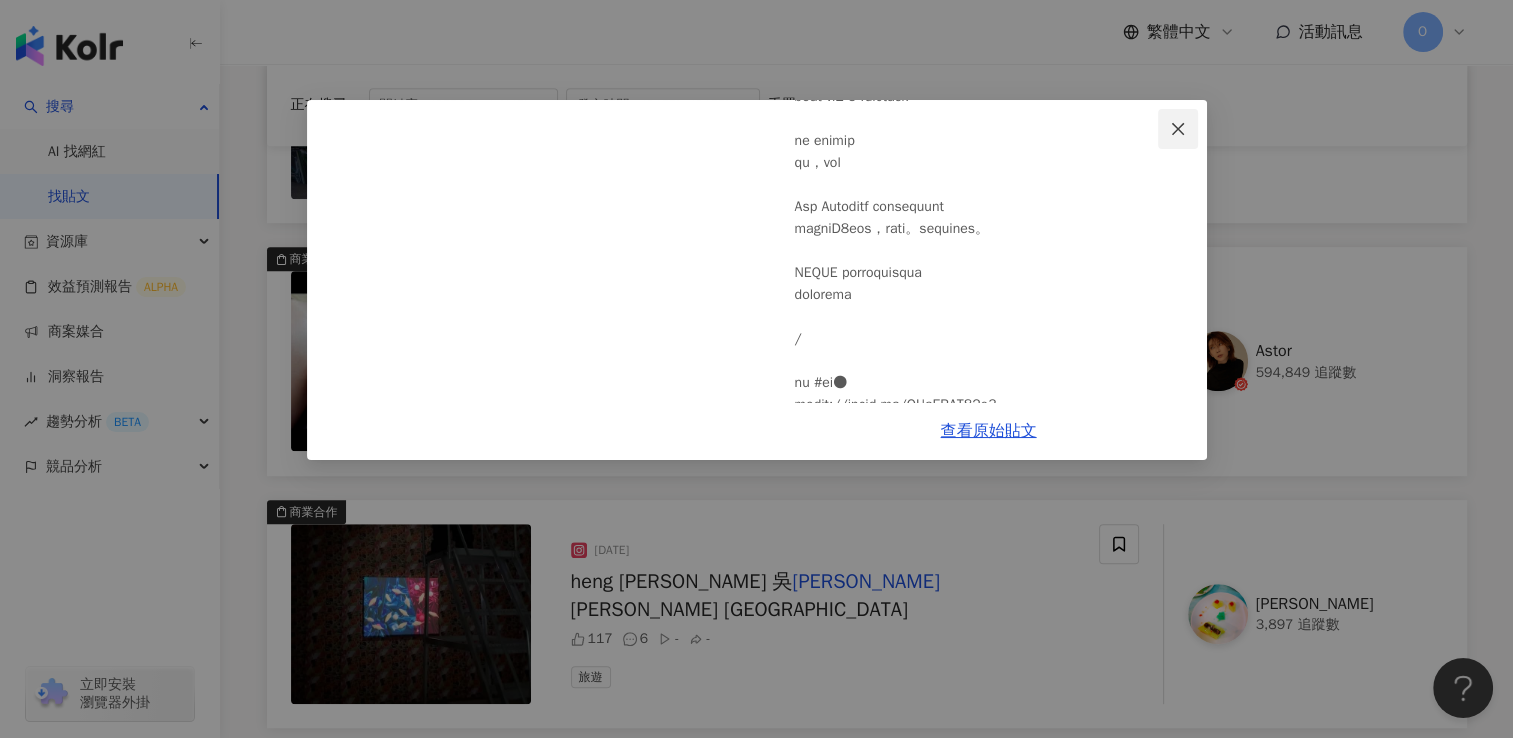 click at bounding box center (1178, 129) 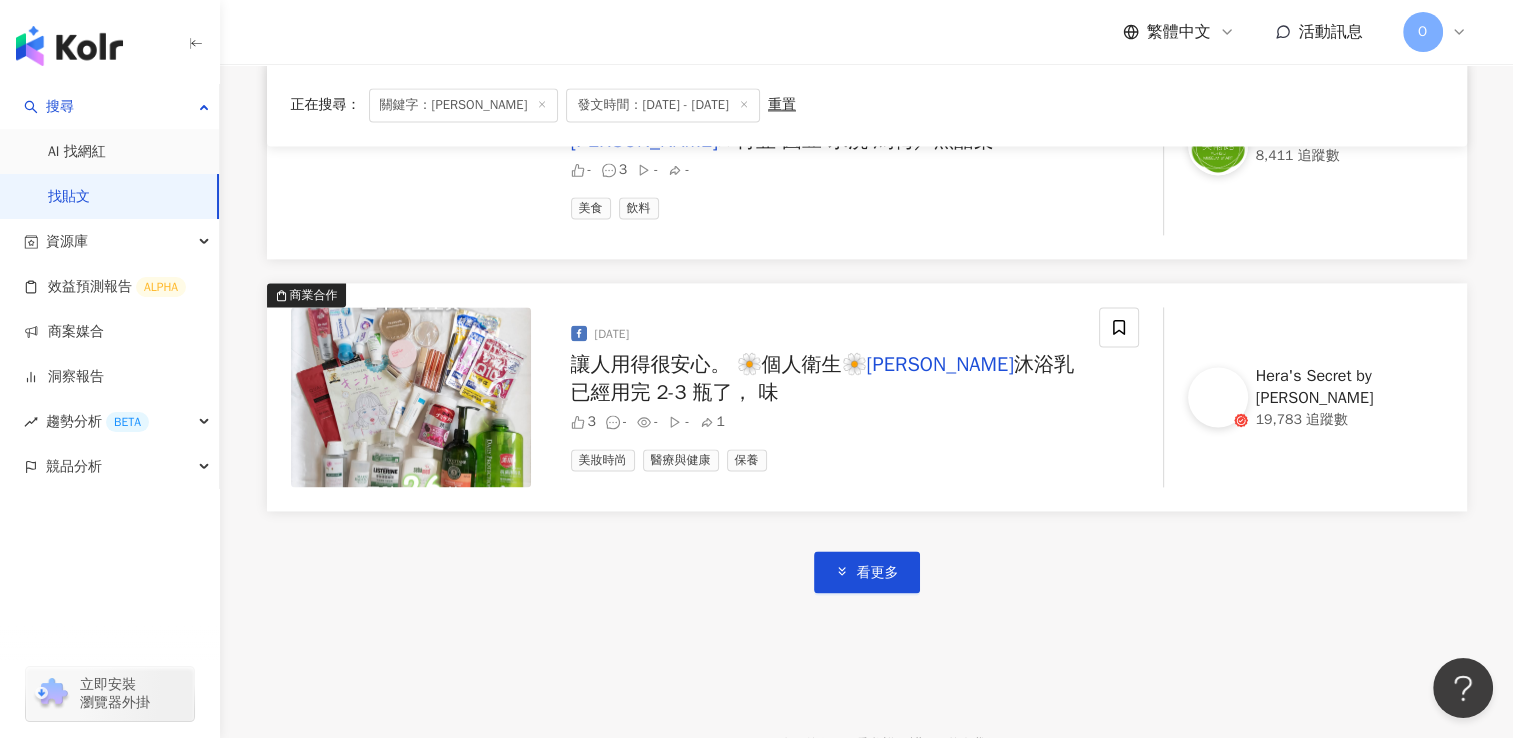 scroll, scrollTop: 2900, scrollLeft: 0, axis: vertical 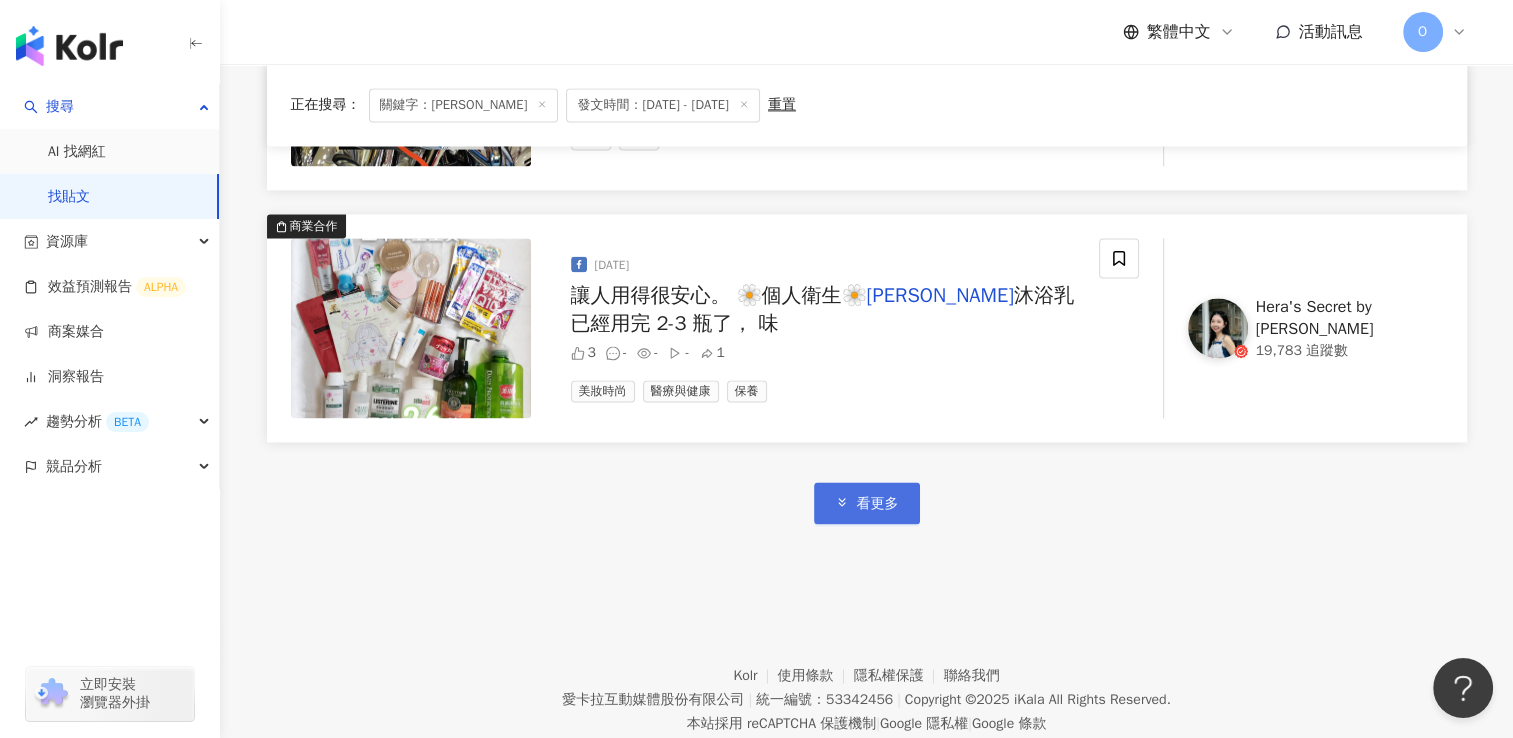 click on "看更多" at bounding box center [878, 504] 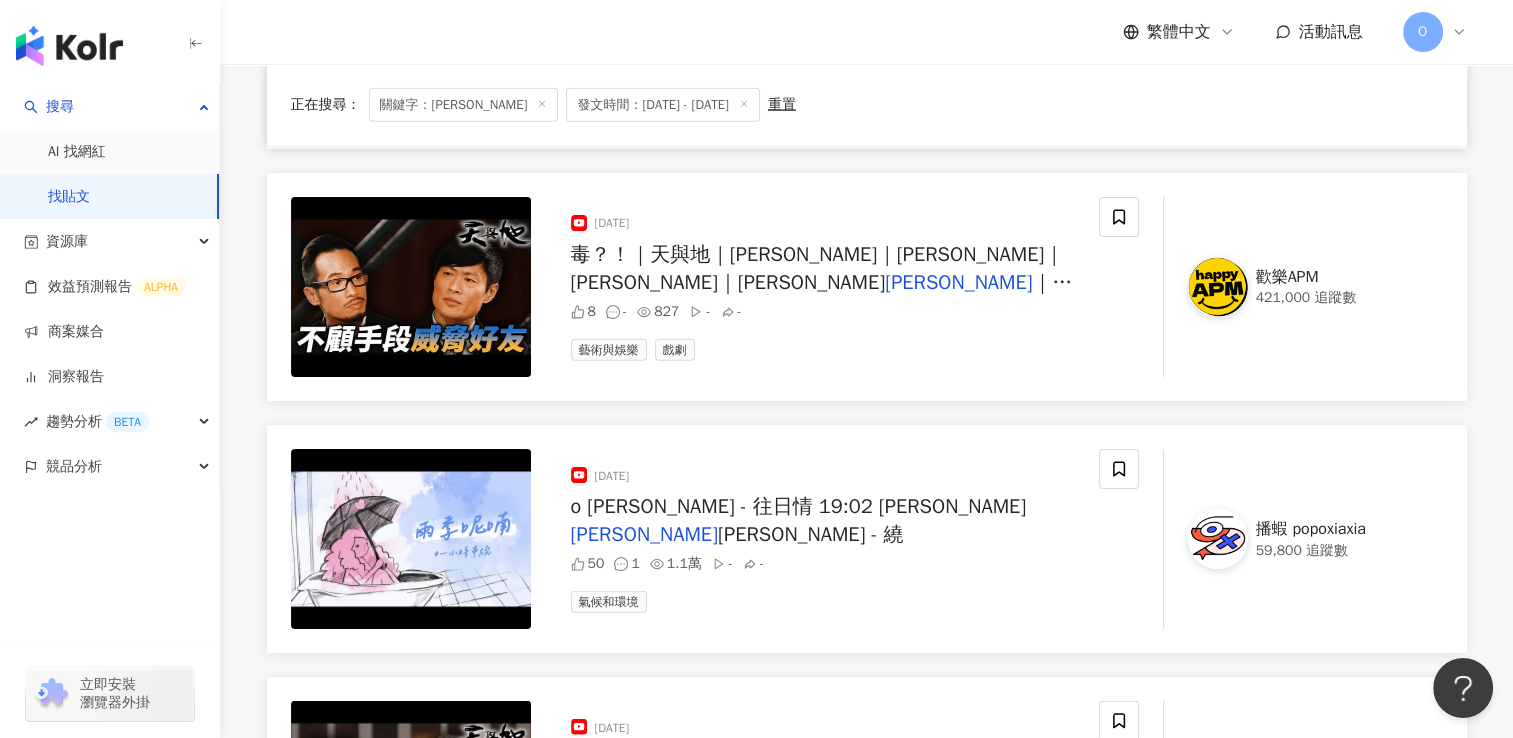 scroll, scrollTop: 5700, scrollLeft: 0, axis: vertical 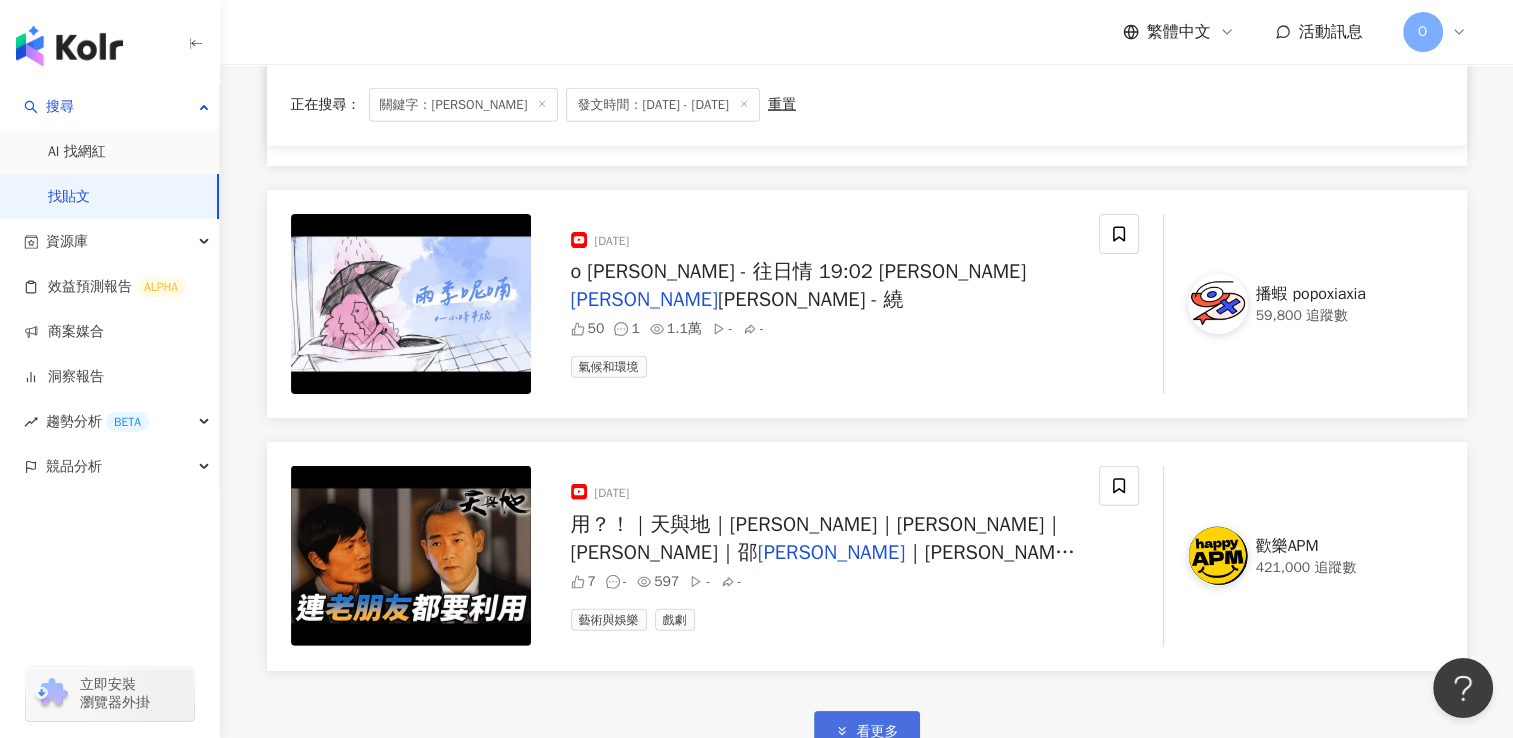 click on "看更多" at bounding box center (878, 732) 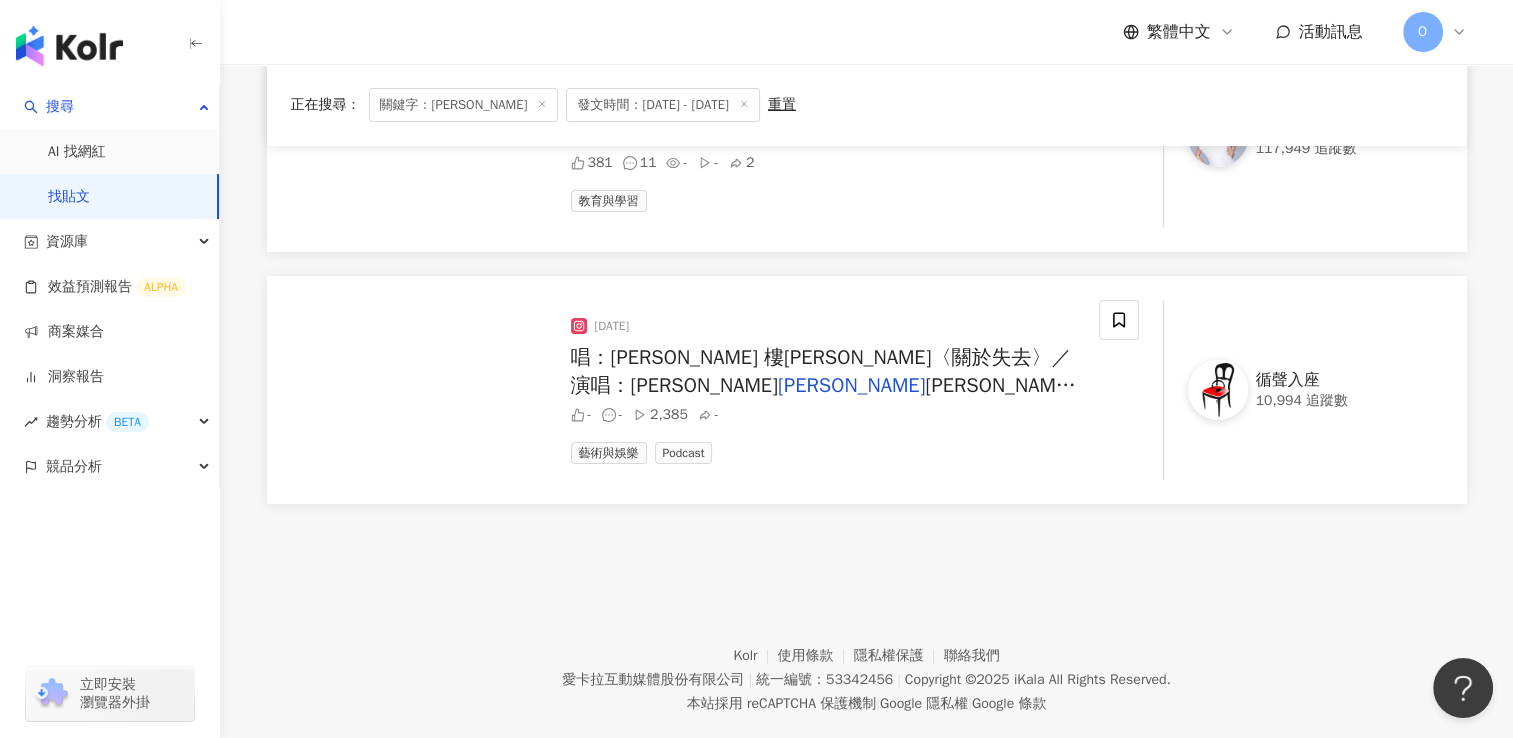 scroll, scrollTop: 7407, scrollLeft: 0, axis: vertical 